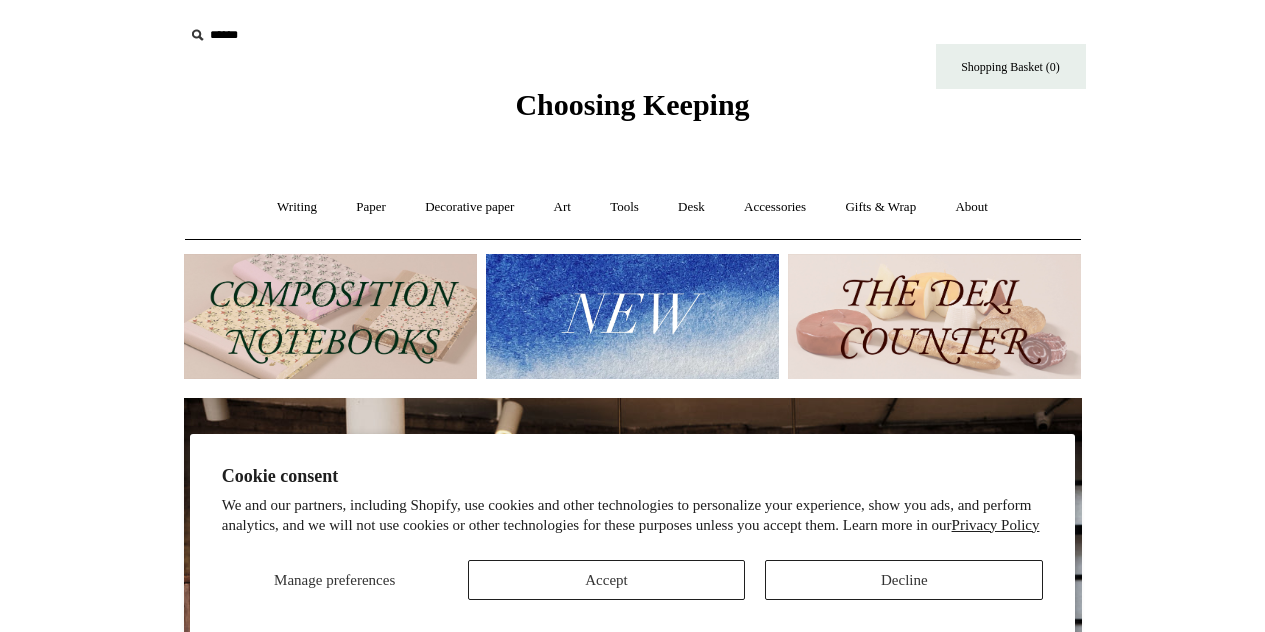scroll, scrollTop: 0, scrollLeft: 0, axis: both 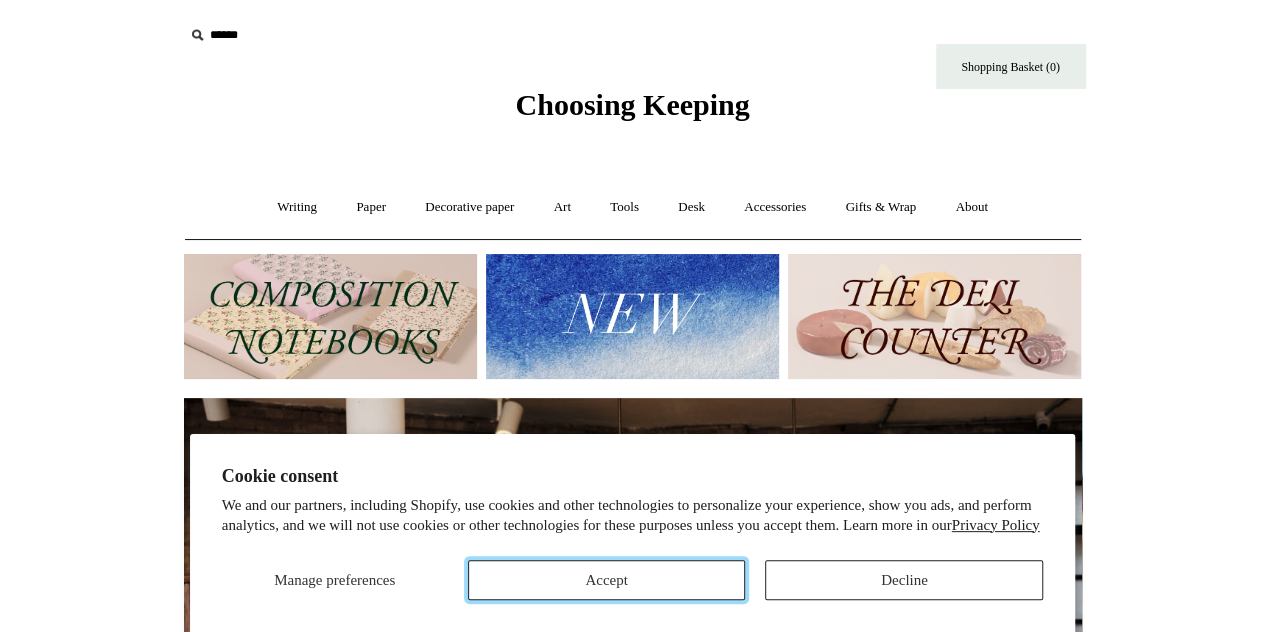click on "Accept" at bounding box center [607, 580] 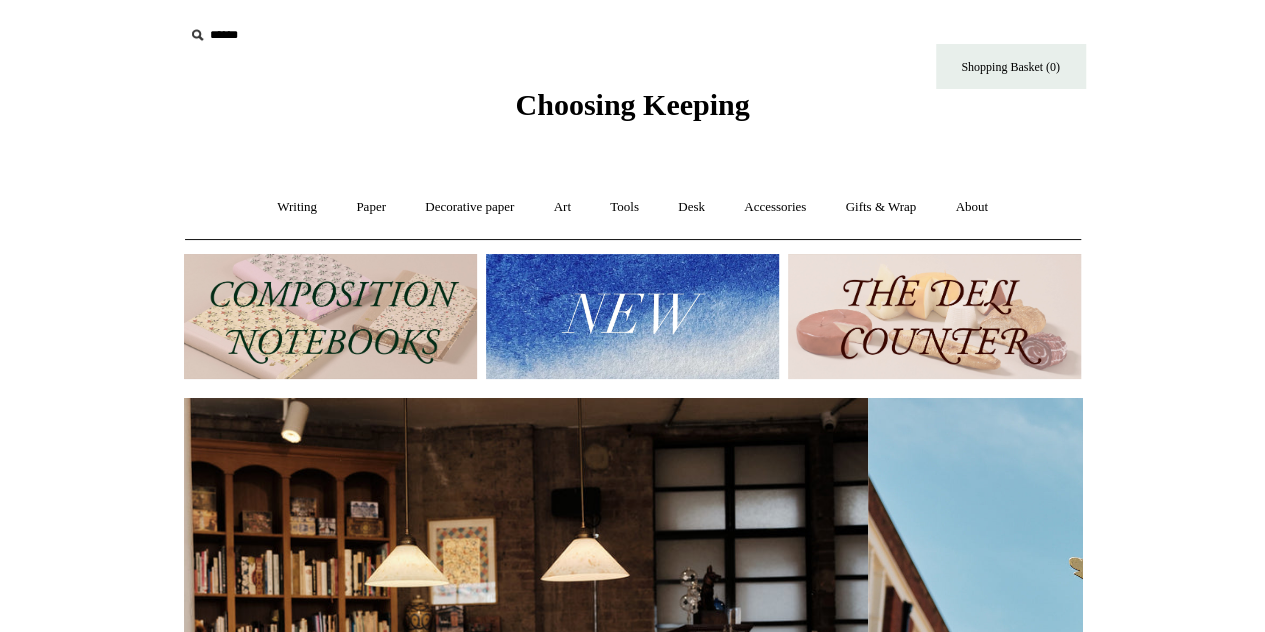 scroll, scrollTop: 0, scrollLeft: 711, axis: horizontal 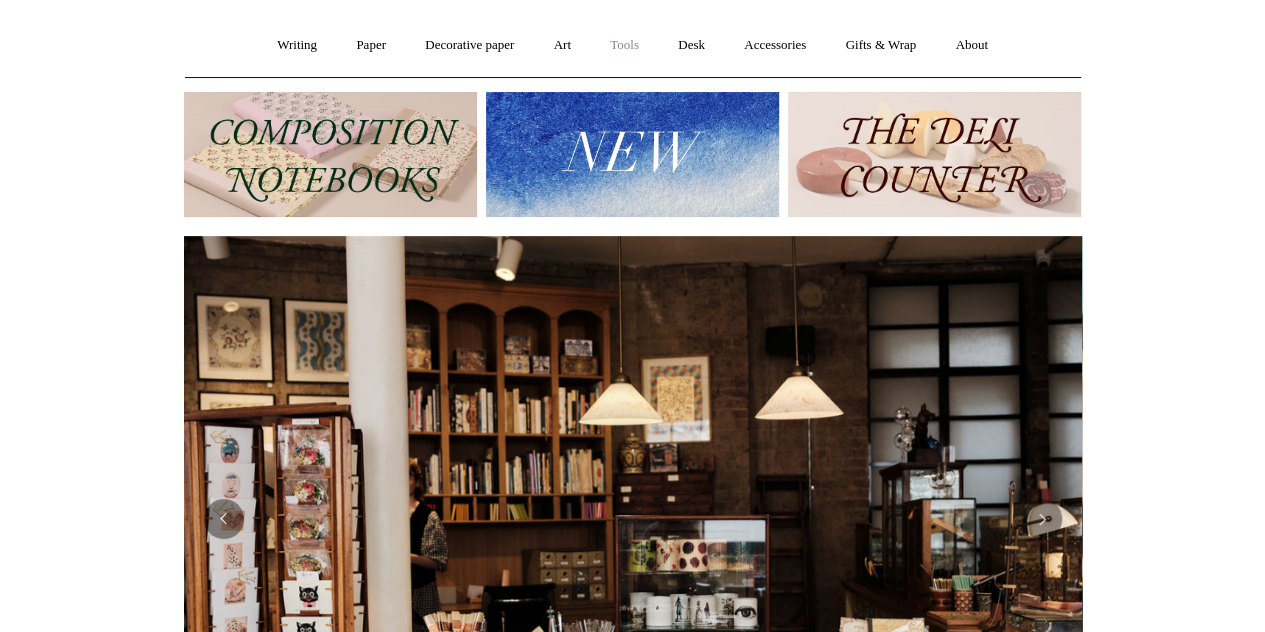 click on "Tools +" at bounding box center [624, 45] 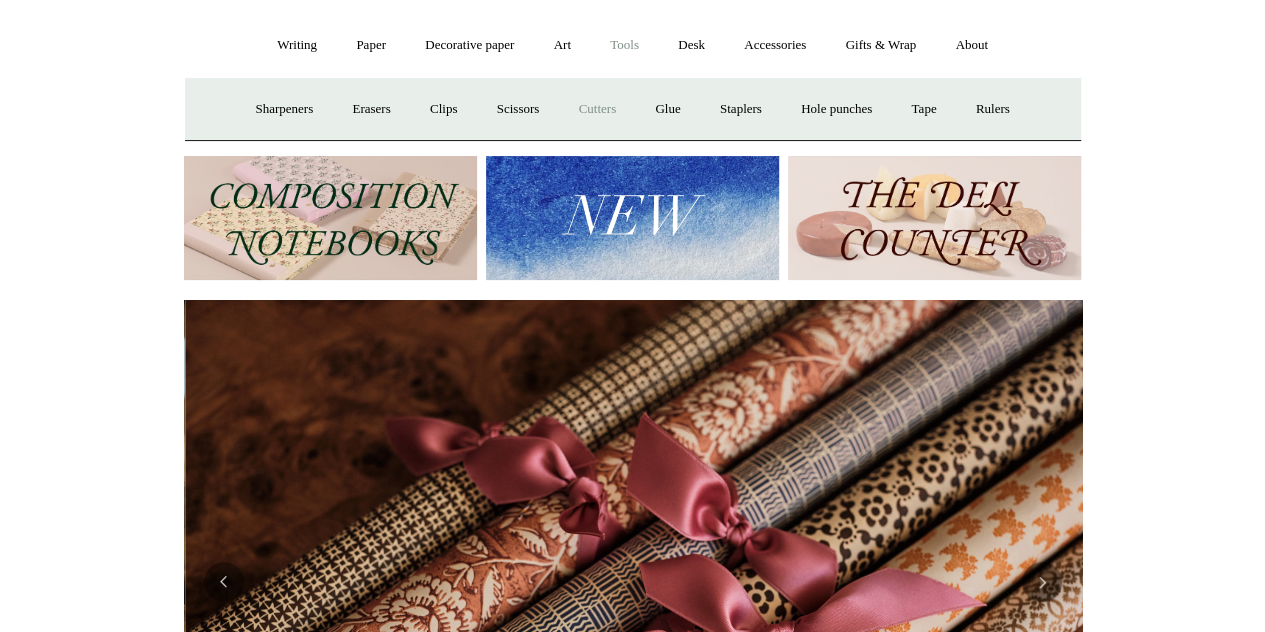 scroll, scrollTop: 0, scrollLeft: 1796, axis: horizontal 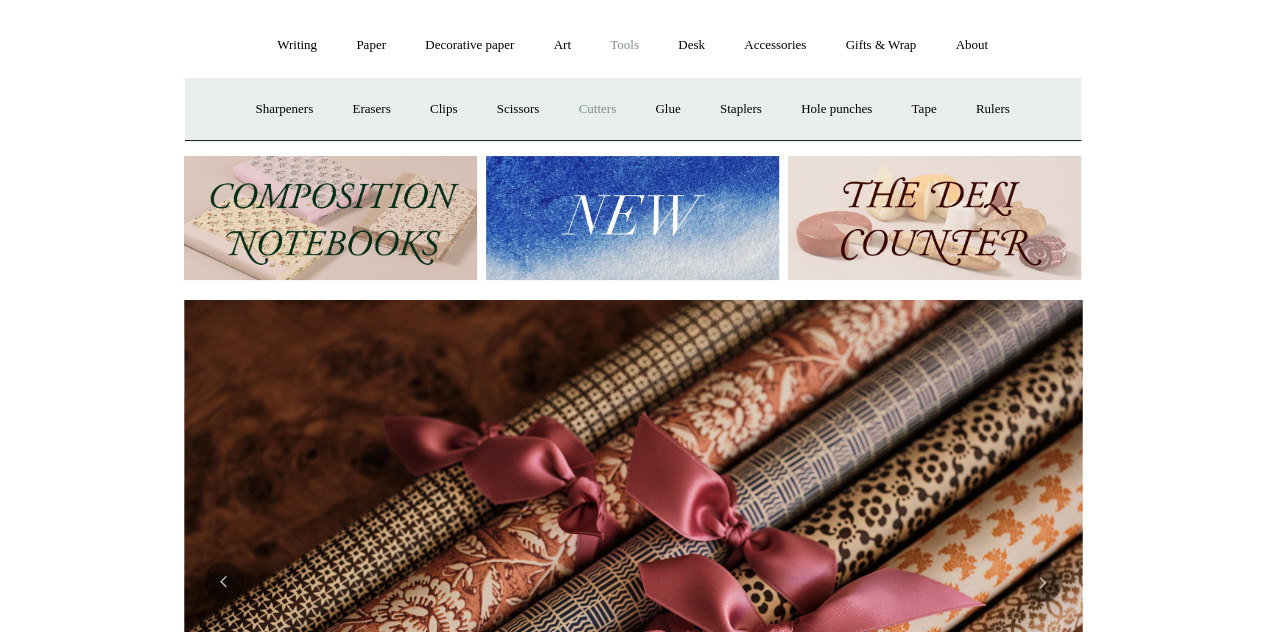 click on "Cutters" at bounding box center (597, 109) 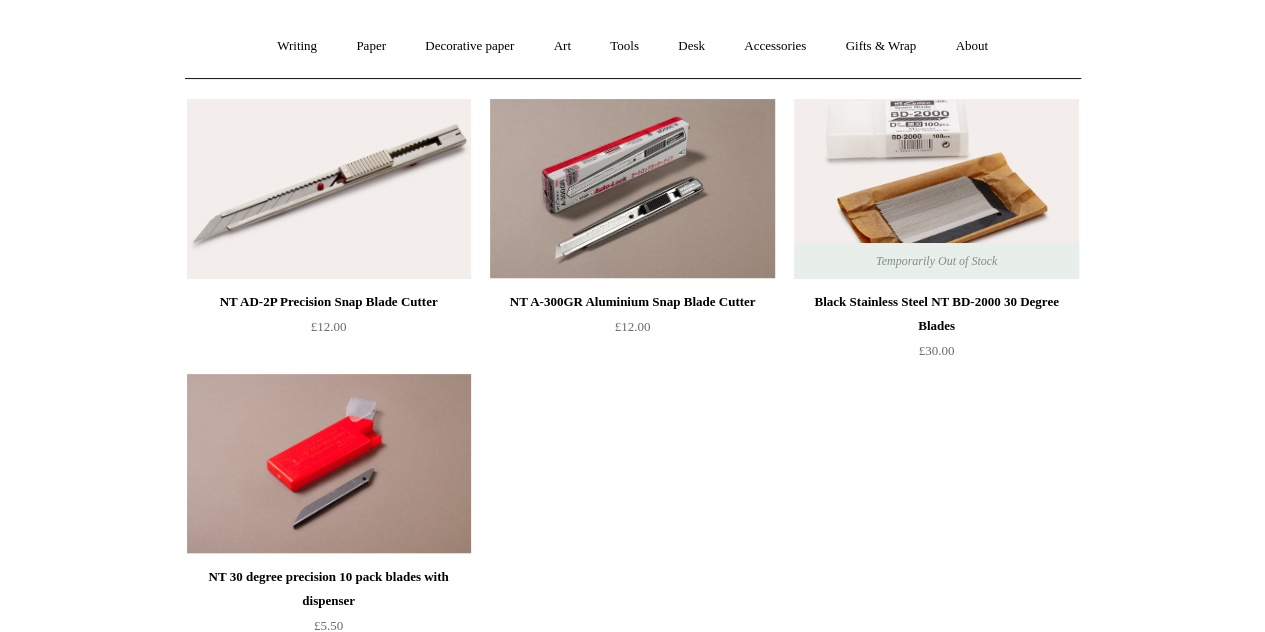 scroll, scrollTop: 160, scrollLeft: 0, axis: vertical 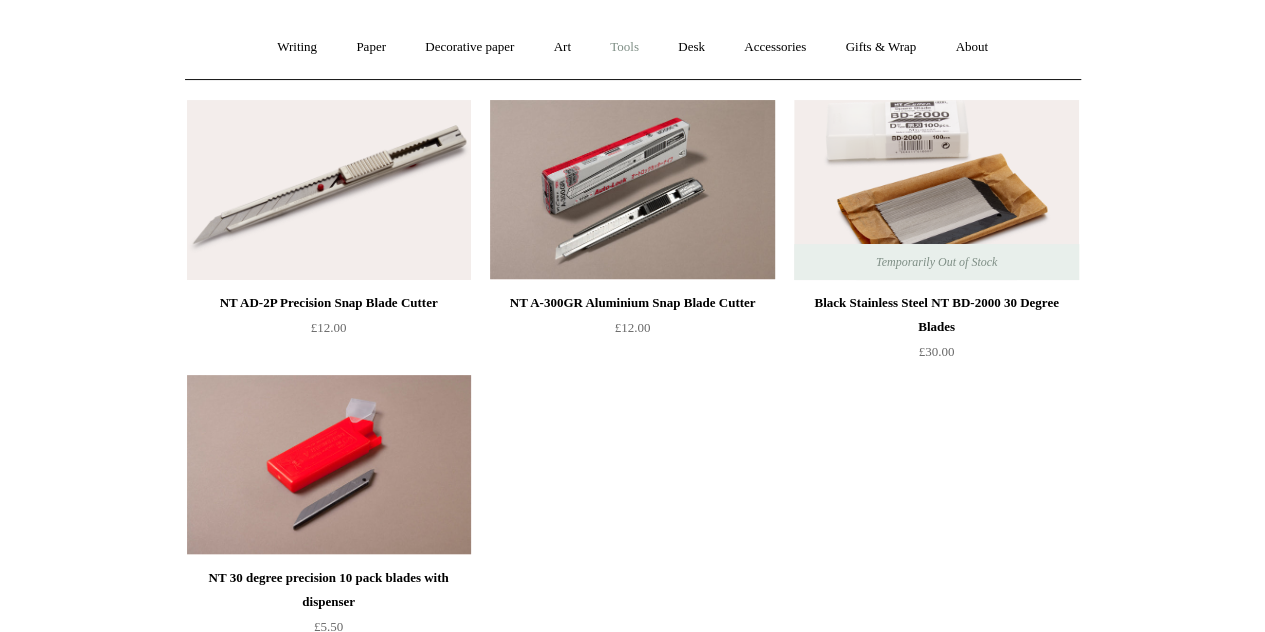 click on "Tools +" at bounding box center (624, 47) 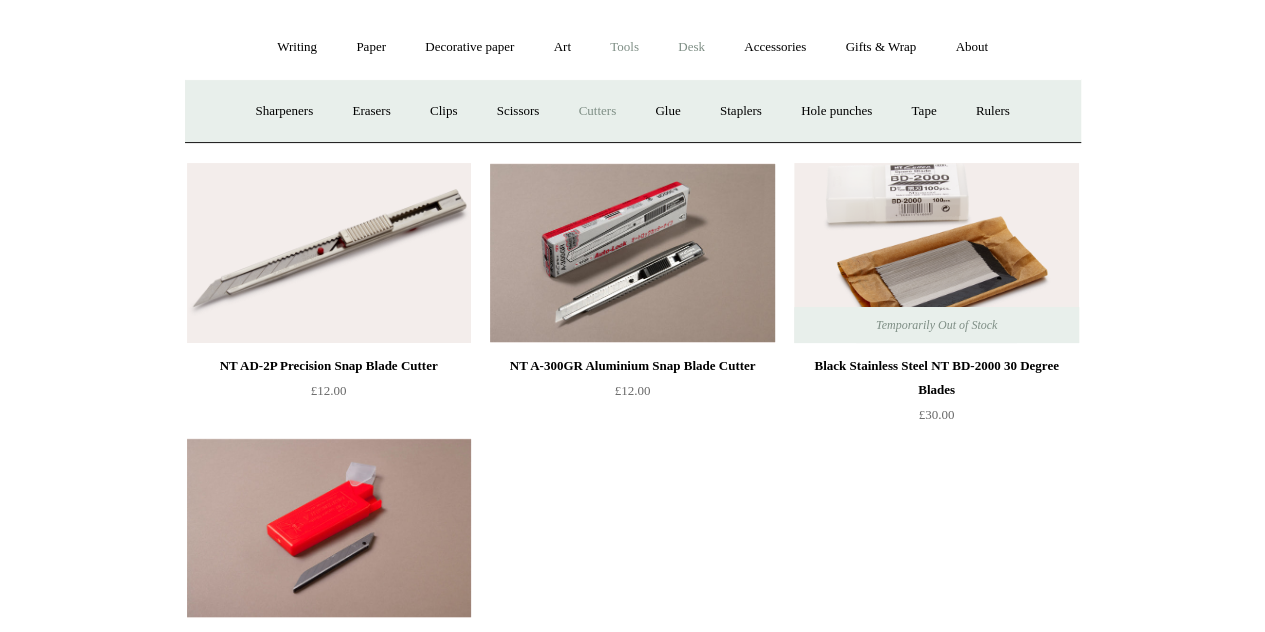 click on "Desk +" at bounding box center (691, 47) 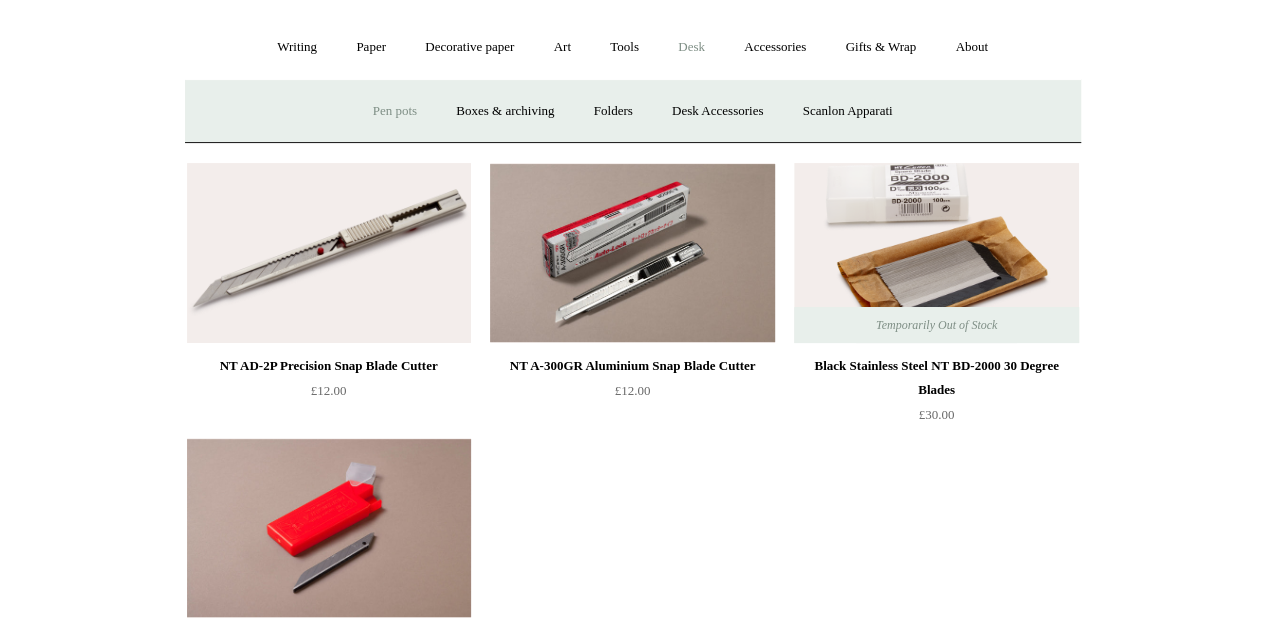 click on "Pen pots" at bounding box center [395, 111] 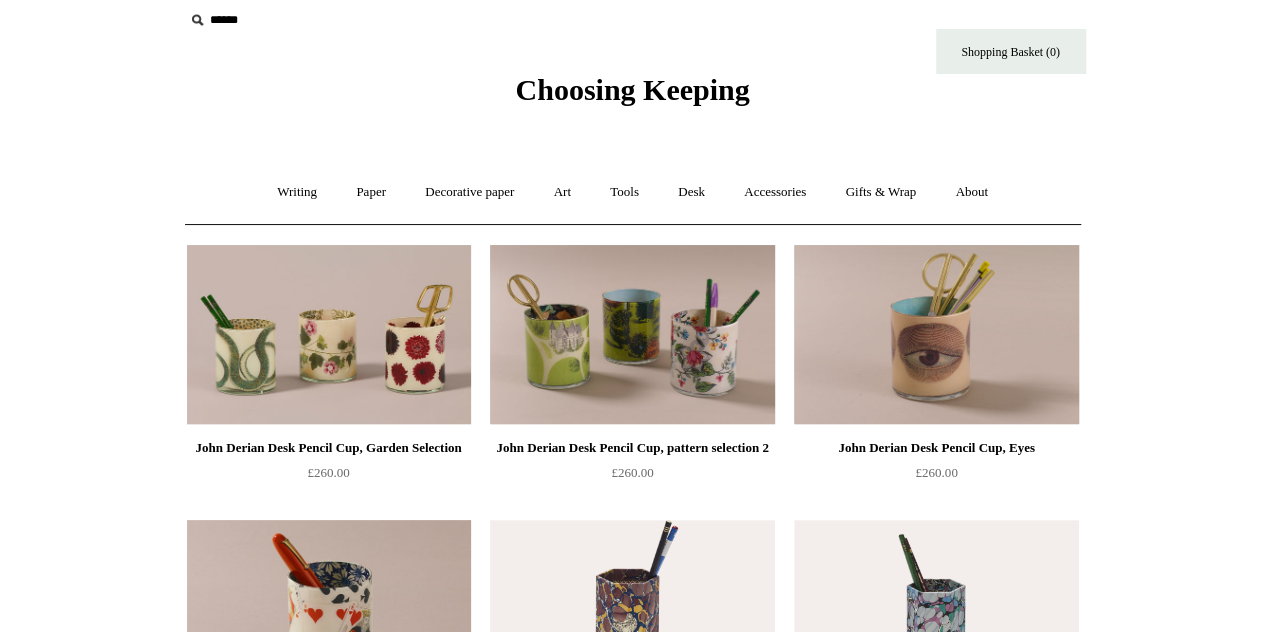 scroll, scrollTop: 0, scrollLeft: 0, axis: both 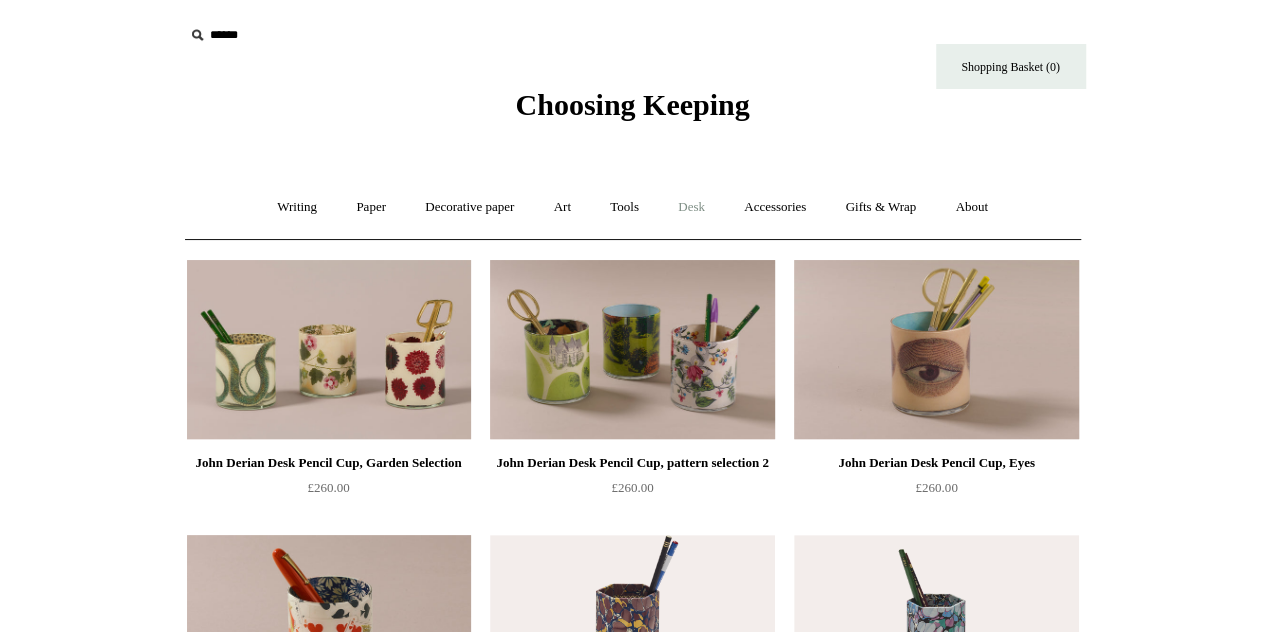 click on "Desk +" at bounding box center [691, 207] 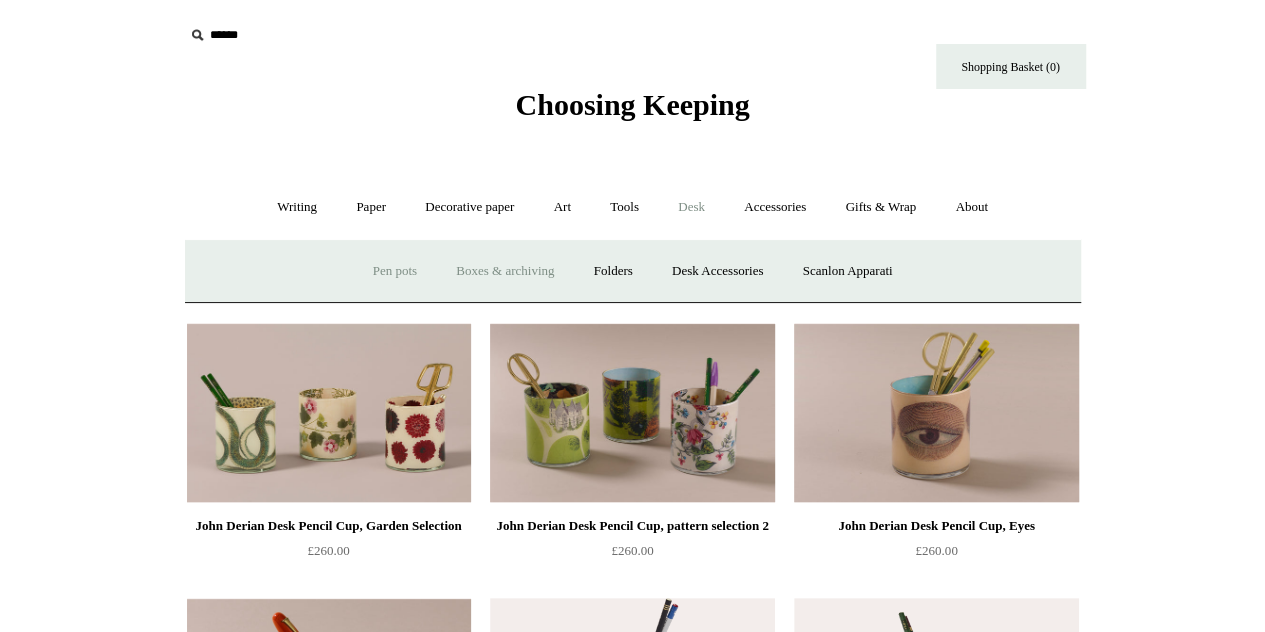 click on "Boxes & archiving" at bounding box center (505, 271) 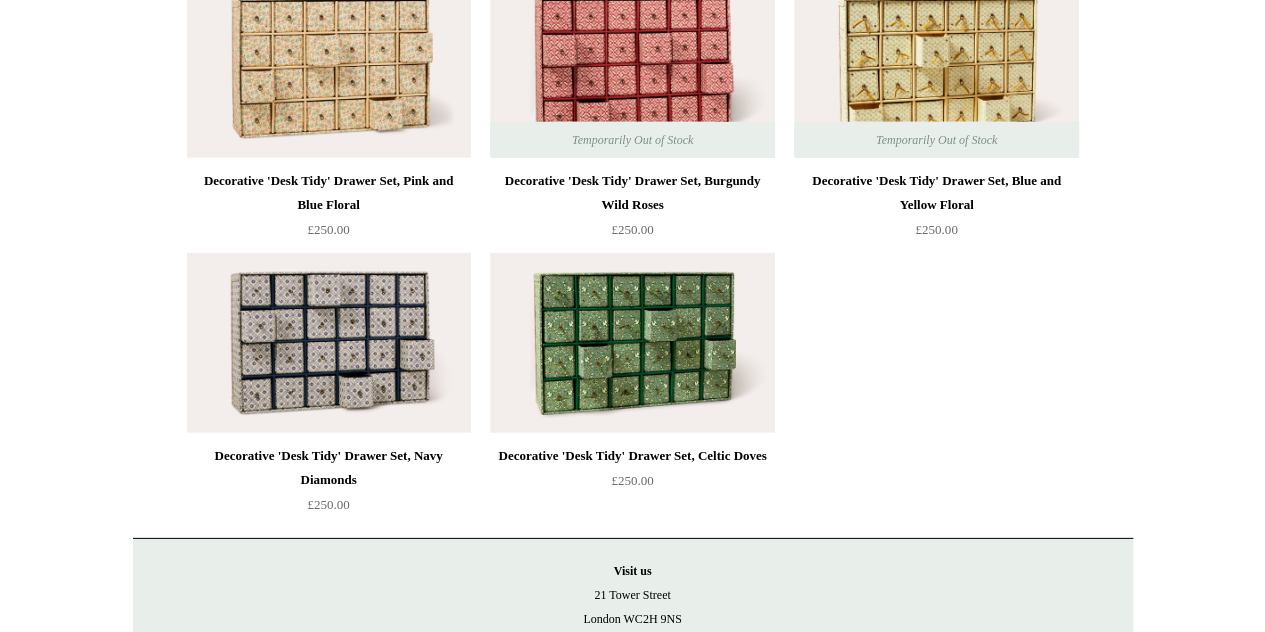 scroll, scrollTop: 2760, scrollLeft: 0, axis: vertical 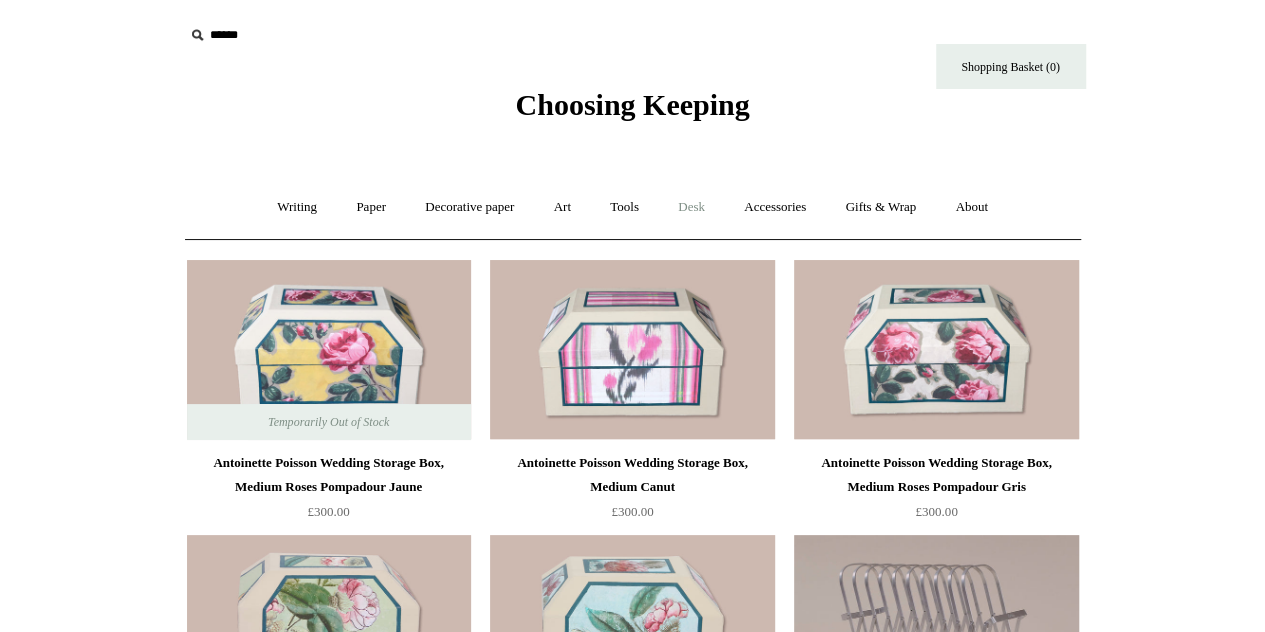 click on "Desk +" at bounding box center (691, 207) 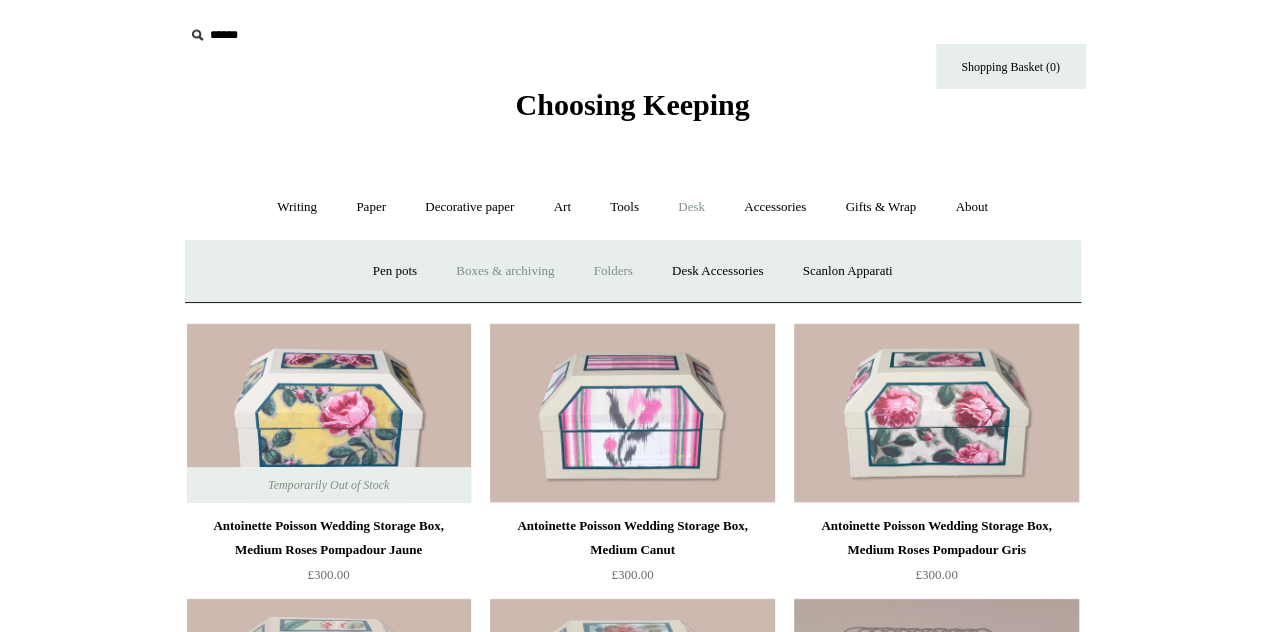 click on "Folders" at bounding box center [613, 271] 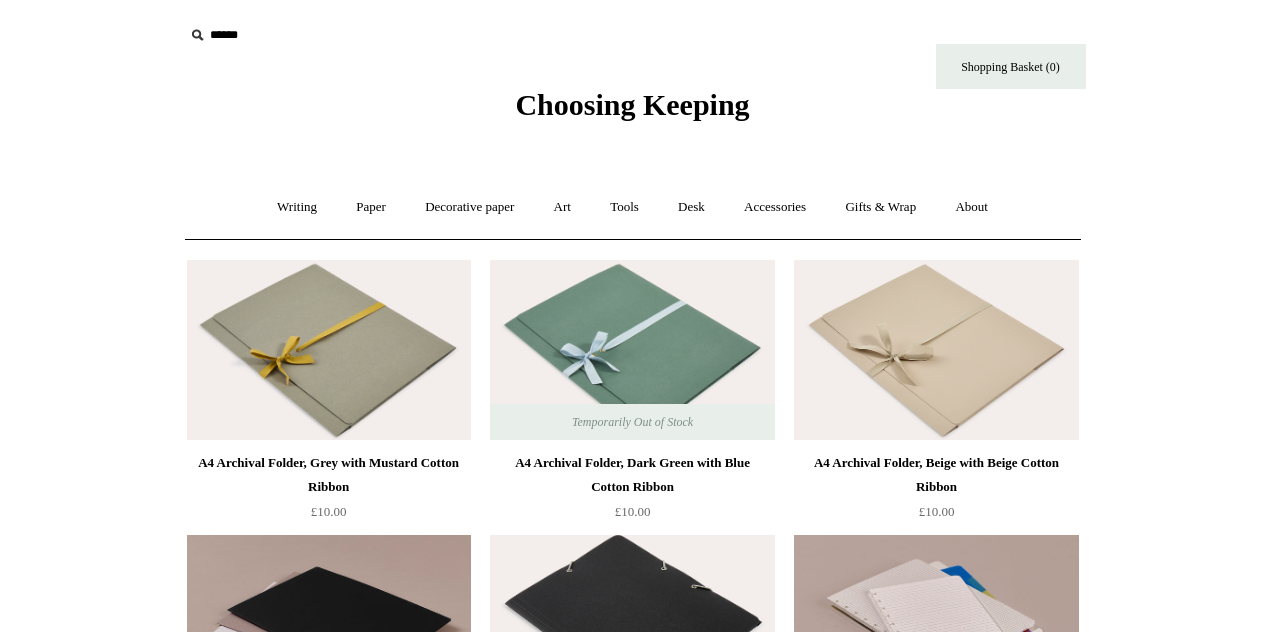 scroll, scrollTop: 0, scrollLeft: 0, axis: both 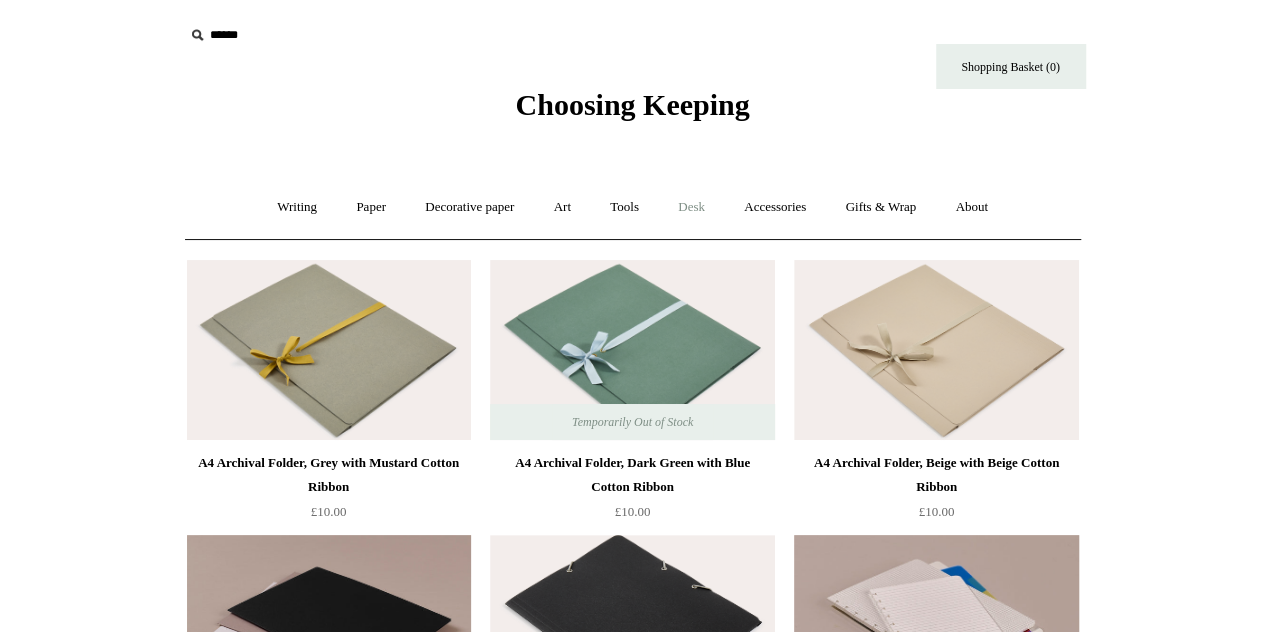 click on "Desk +" at bounding box center (691, 207) 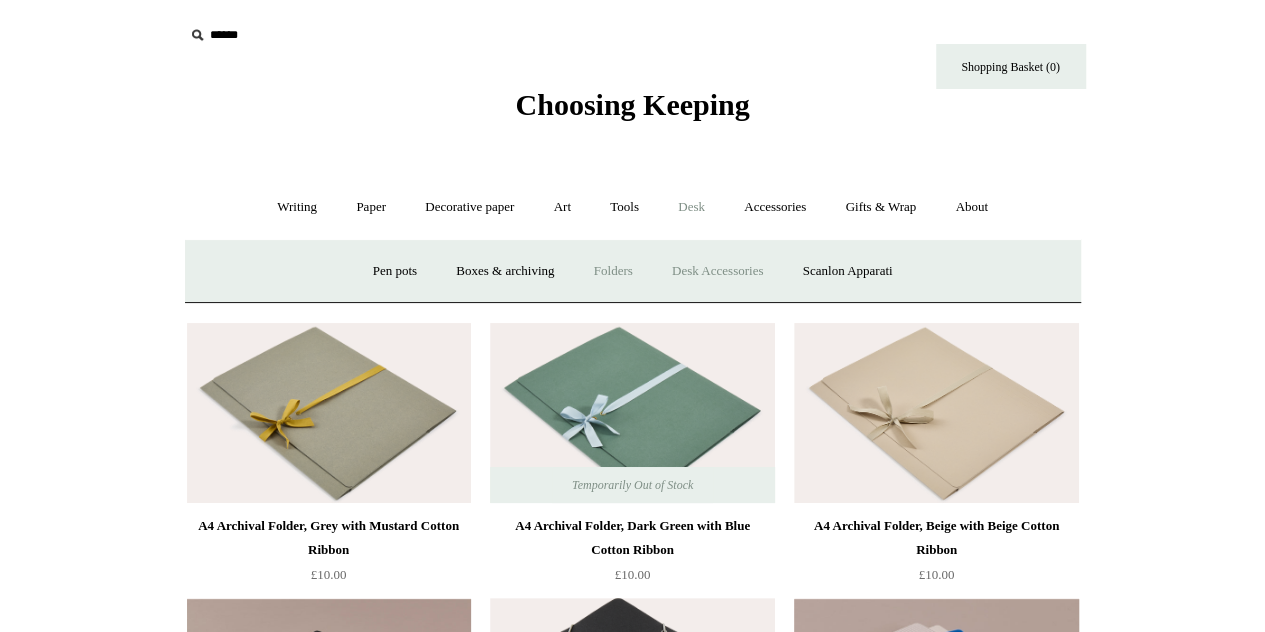 click on "Desk Accessories" at bounding box center [717, 271] 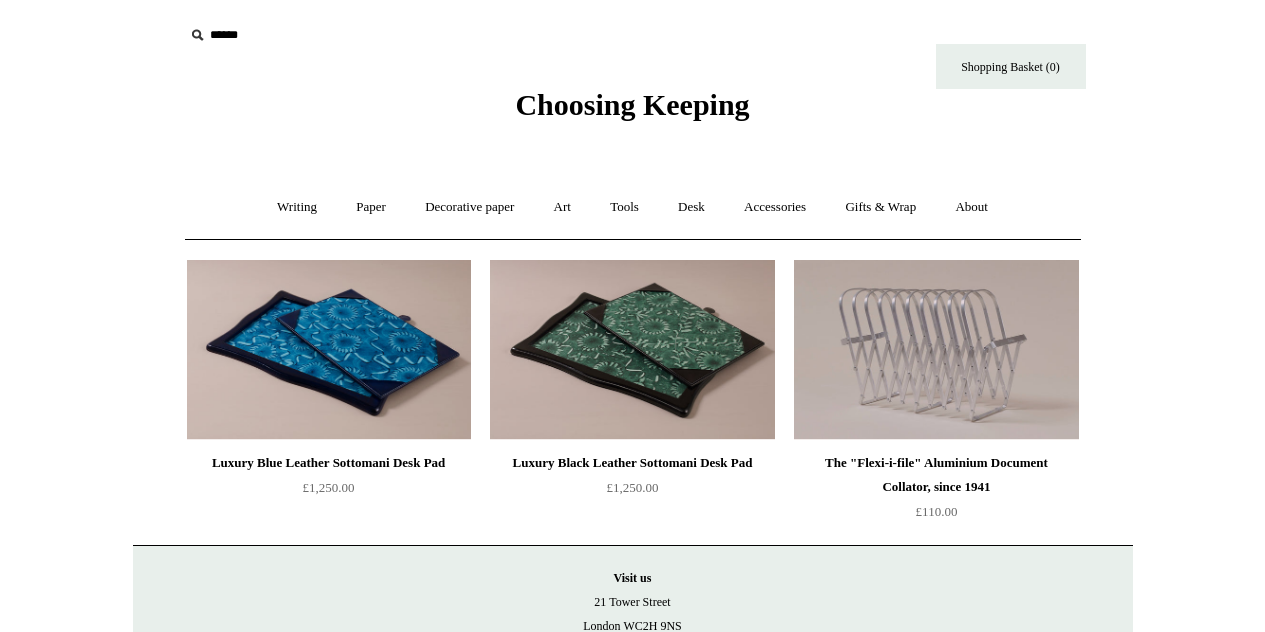 scroll, scrollTop: 0, scrollLeft: 0, axis: both 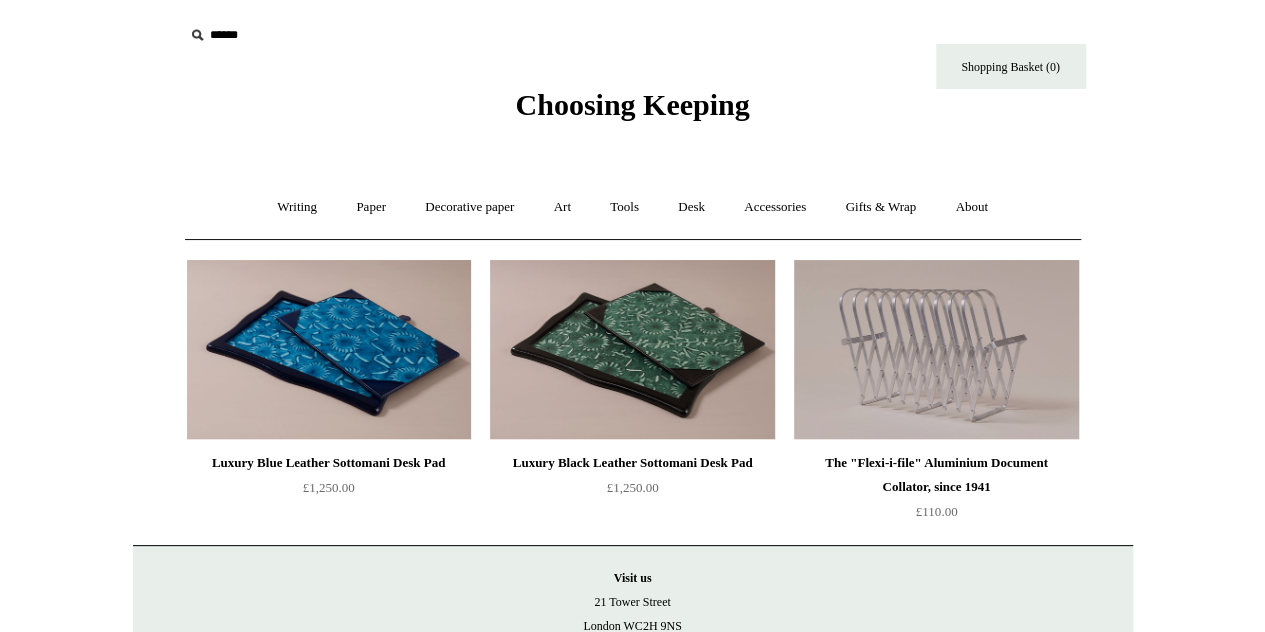 click on "Luxury Black Leather Sottomani Desk Pad
£1,250.00" at bounding box center [632, 387] 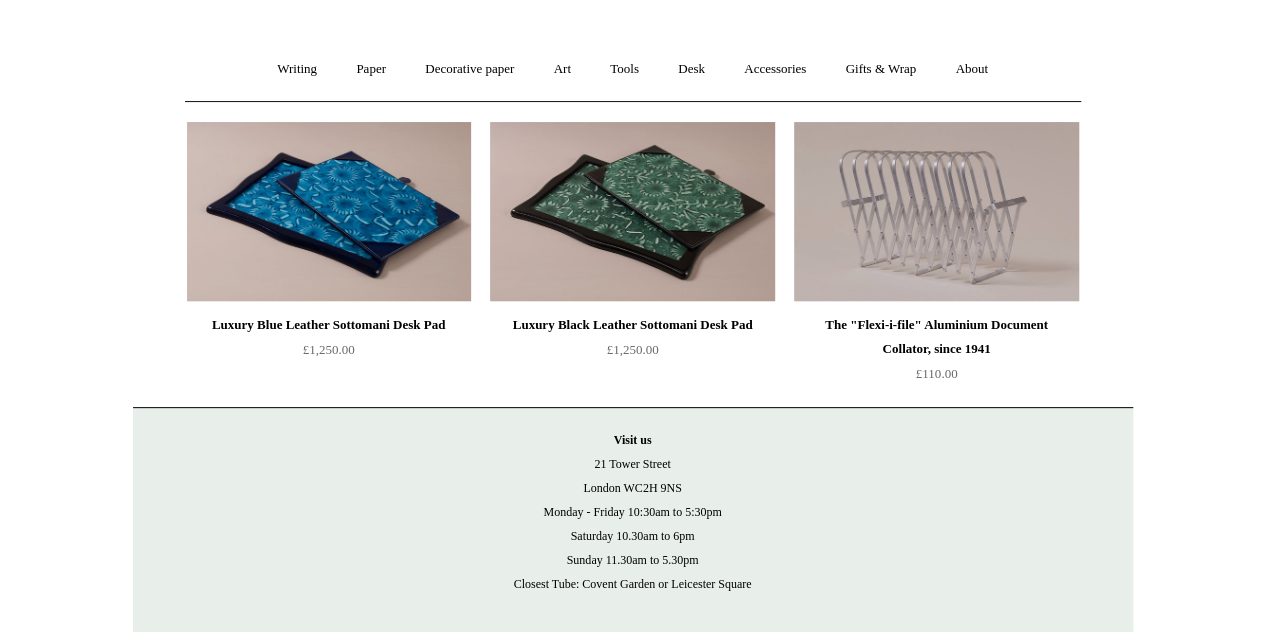 scroll, scrollTop: 224, scrollLeft: 0, axis: vertical 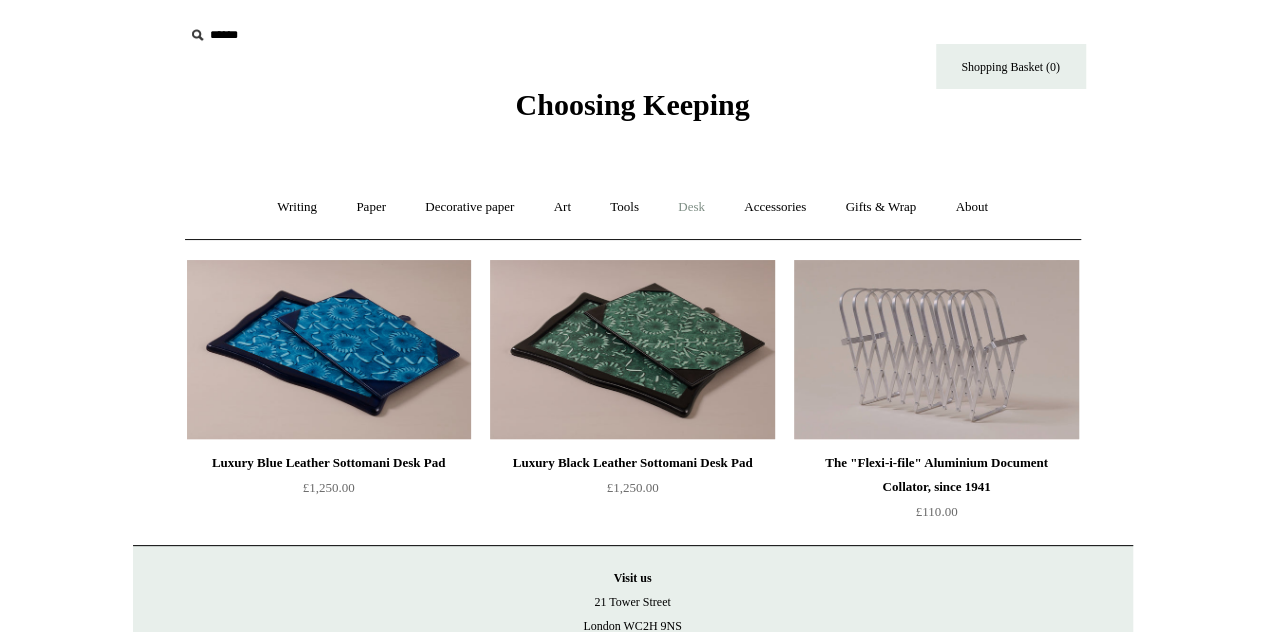 click on "Desk +" at bounding box center (691, 207) 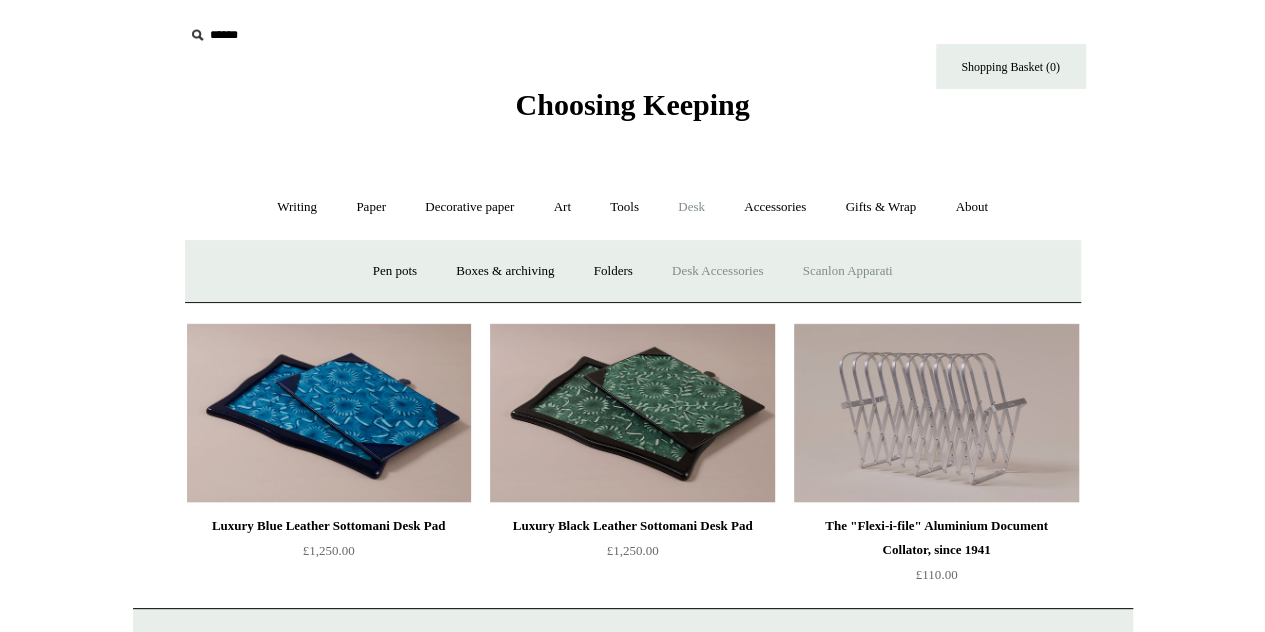 click on "Scanlon Apparati" at bounding box center (848, 271) 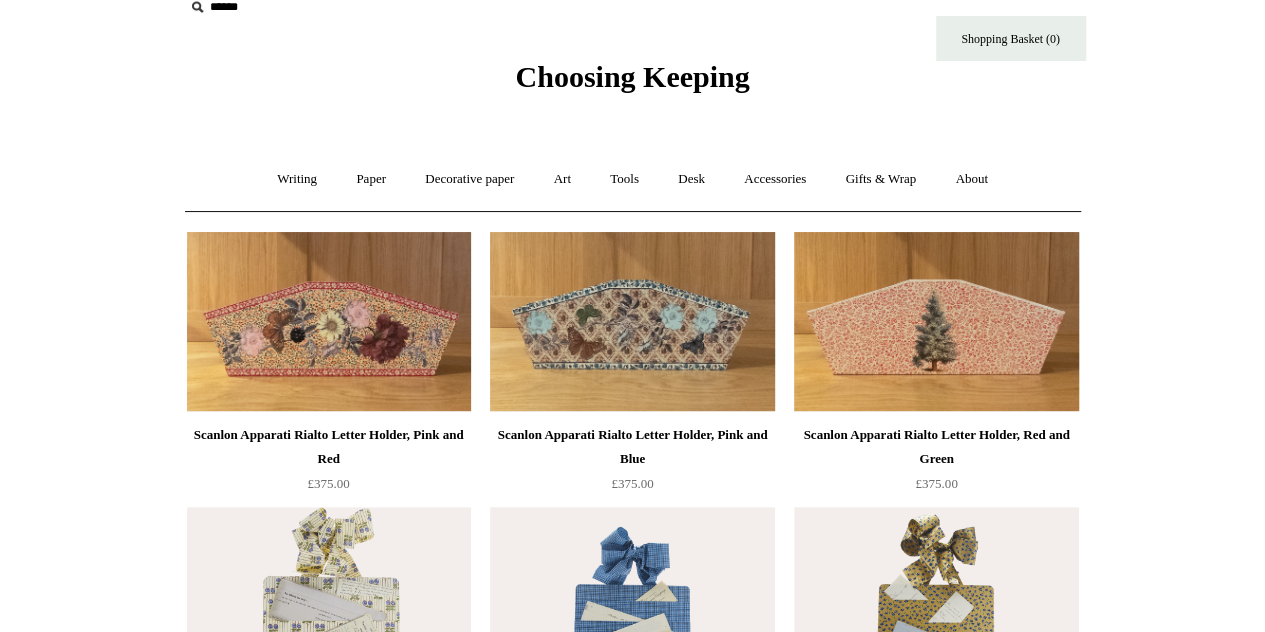scroll, scrollTop: 0, scrollLeft: 0, axis: both 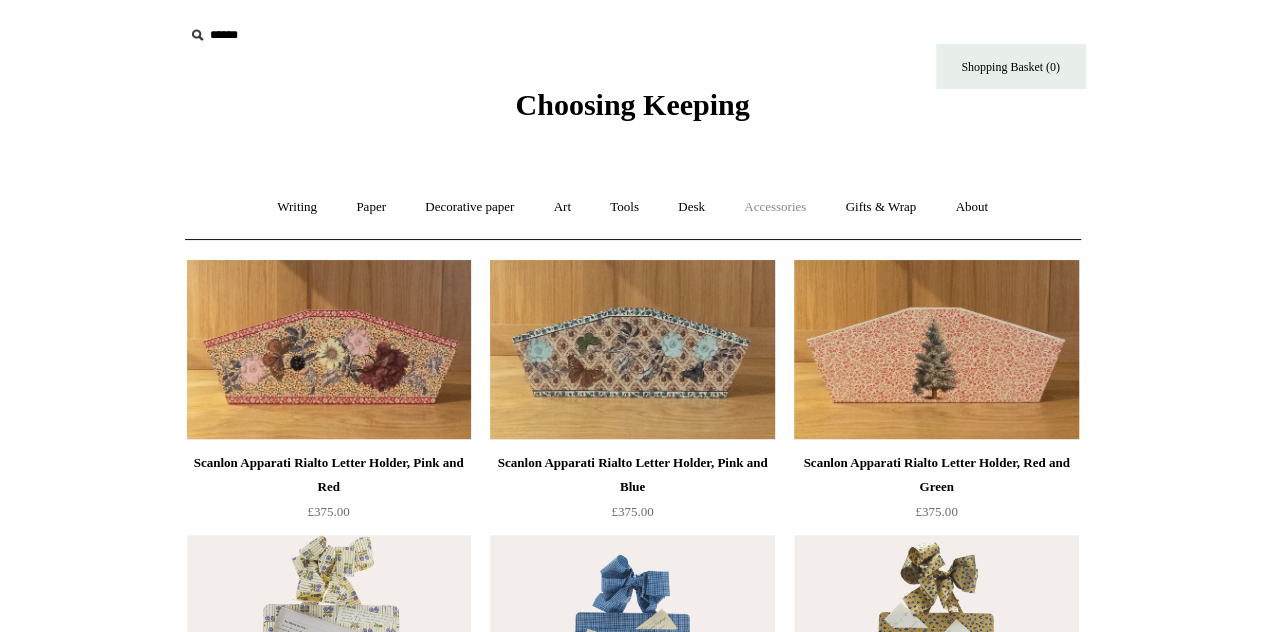 click on "Accessories +" at bounding box center (775, 207) 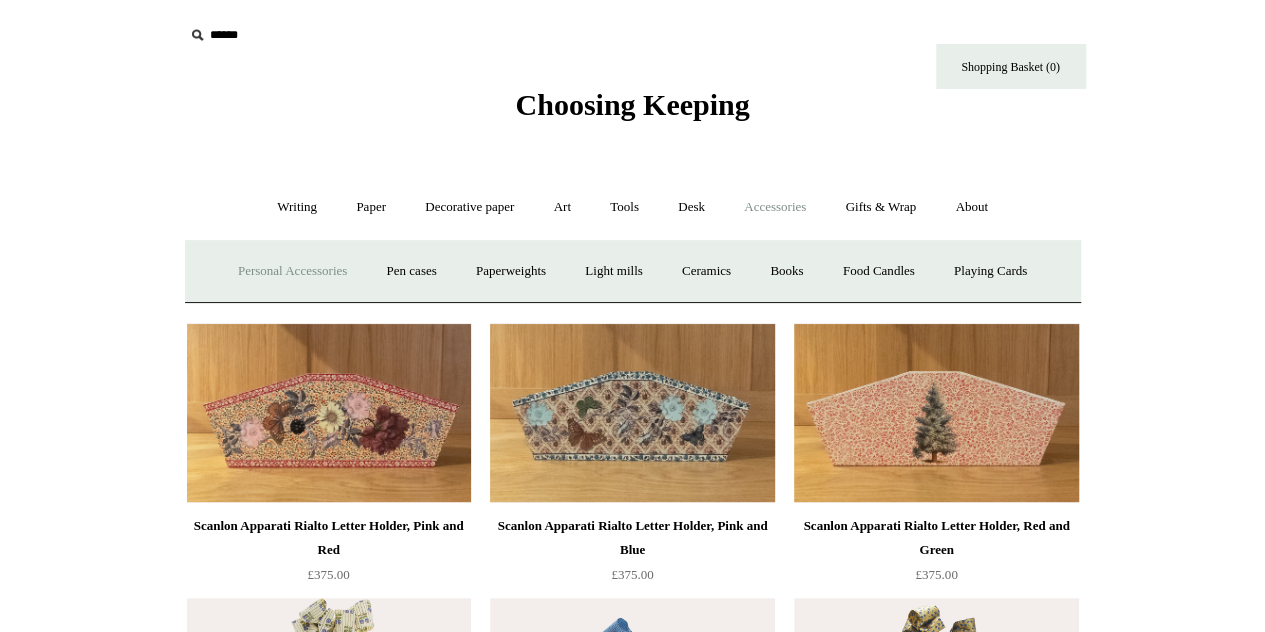 click on "Personal Accessories +" at bounding box center [292, 271] 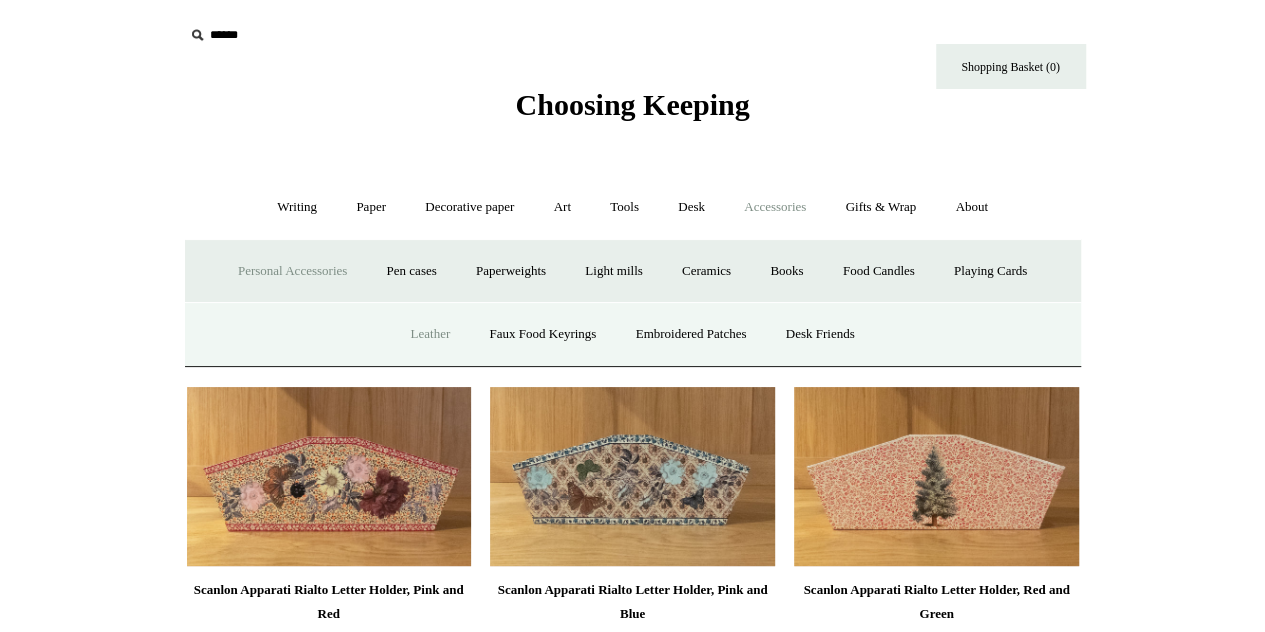 click on "Leather" at bounding box center (430, 334) 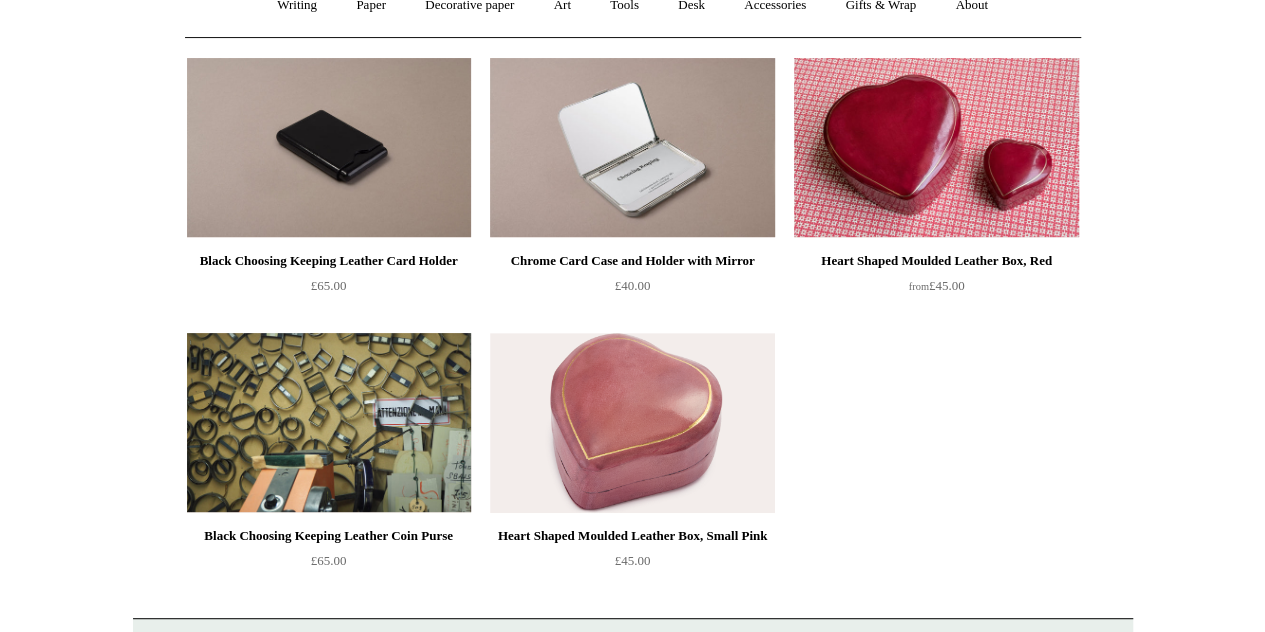 scroll, scrollTop: 200, scrollLeft: 0, axis: vertical 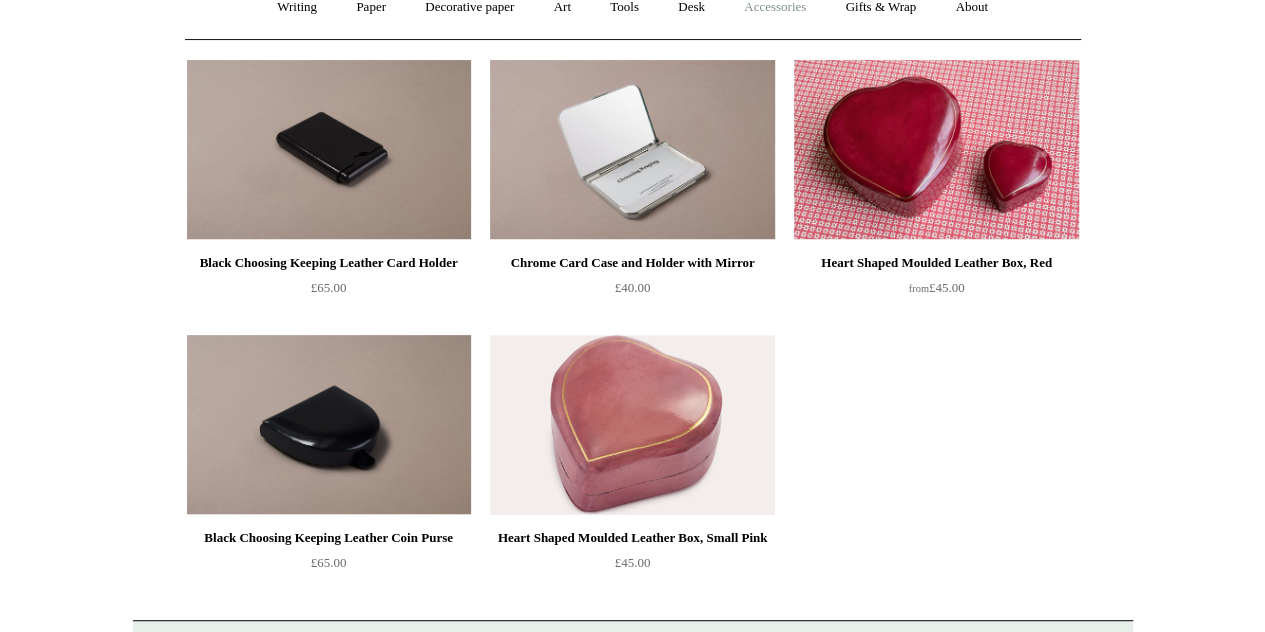 click on "Accessories +" at bounding box center (775, 7) 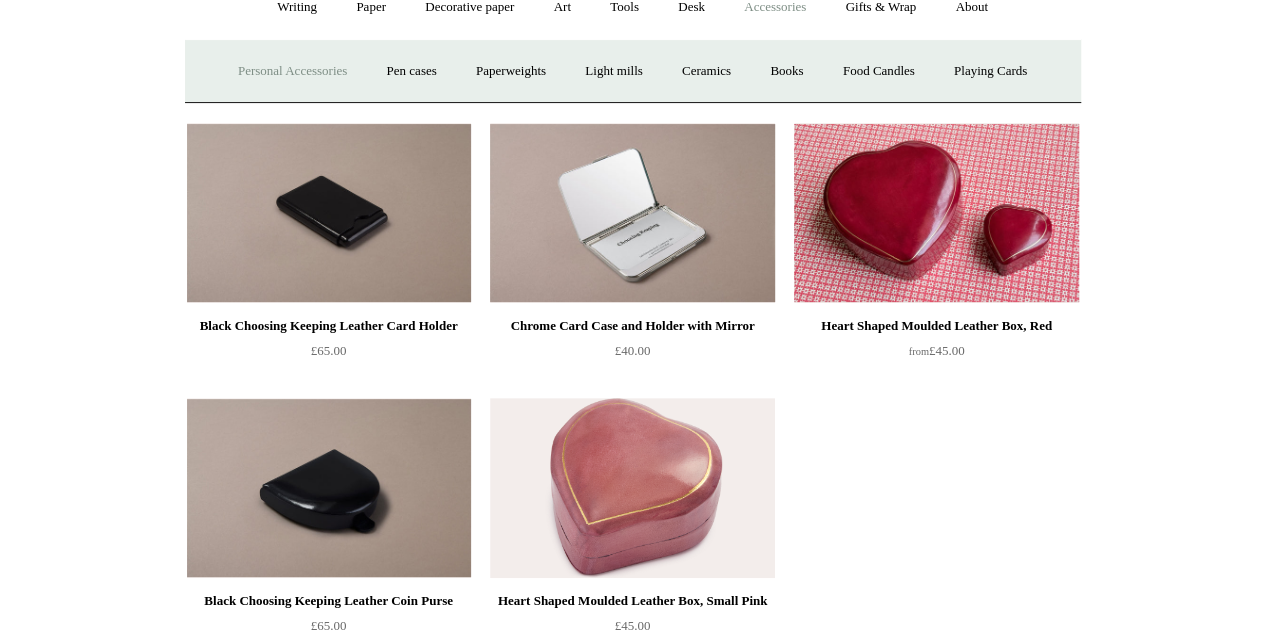 click on "Personal Accessories +" at bounding box center (292, 71) 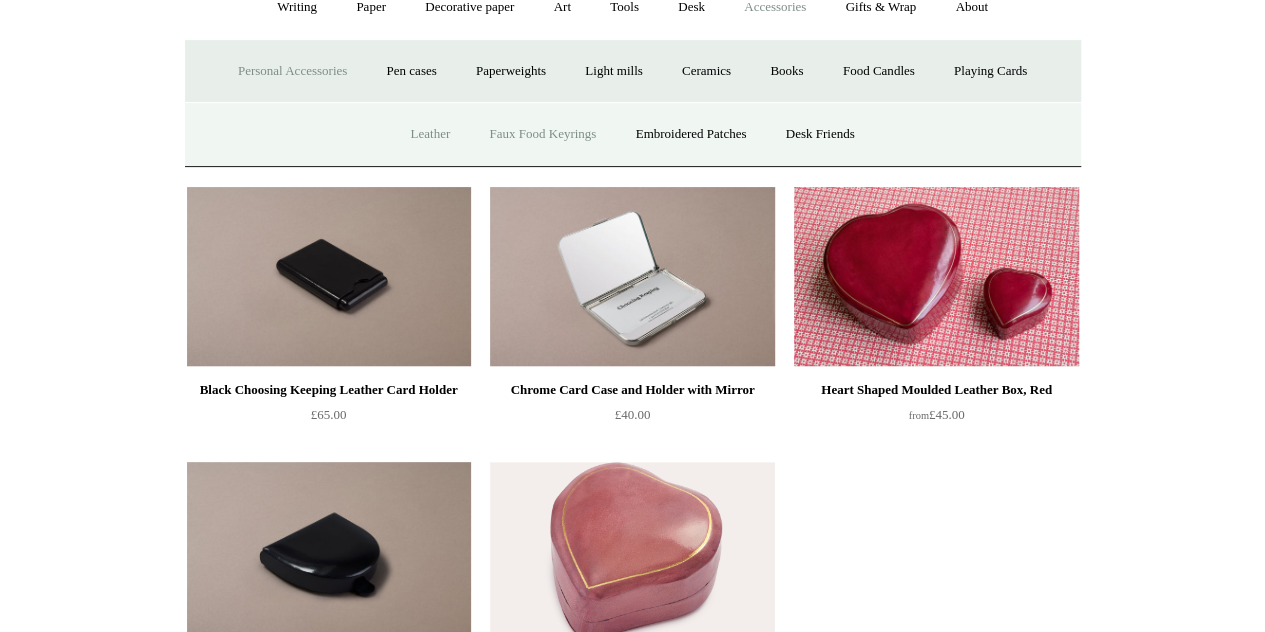 click on "Faux Food Keyrings" at bounding box center (542, 134) 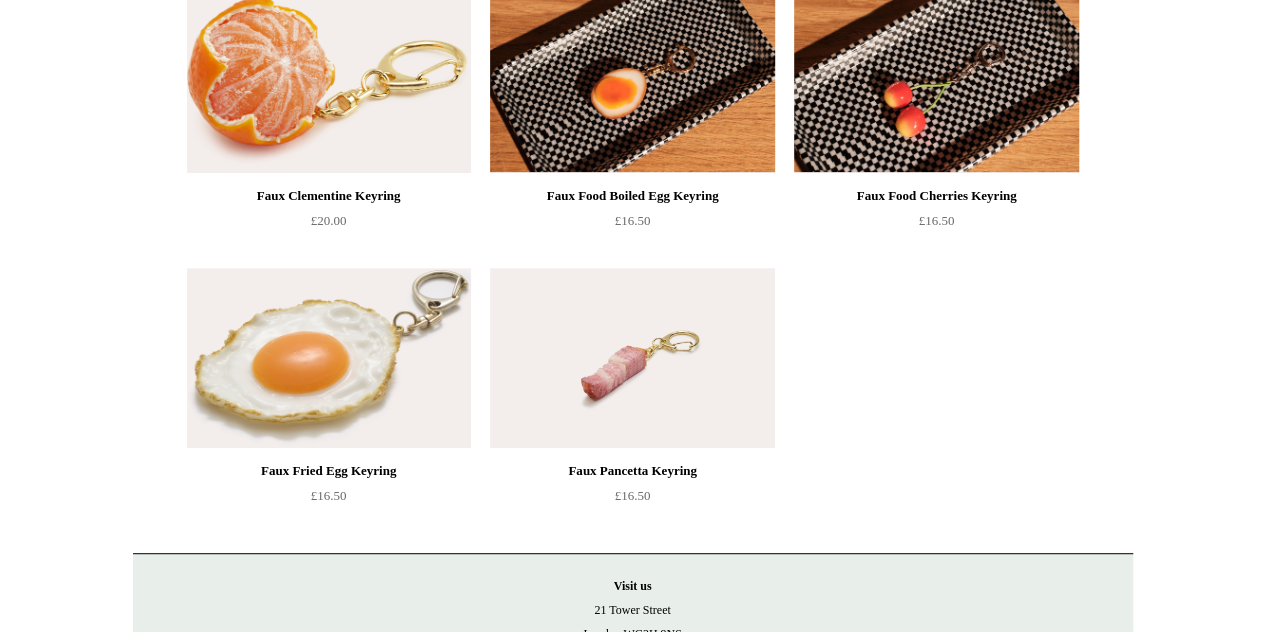 scroll, scrollTop: 320, scrollLeft: 0, axis: vertical 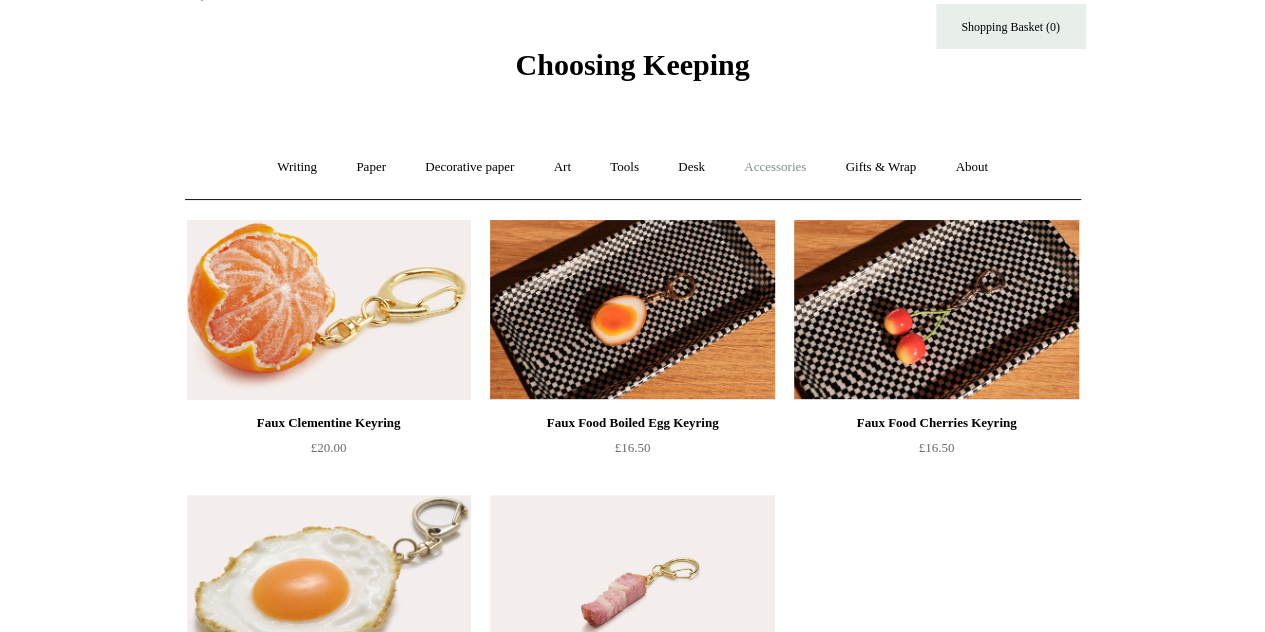 click on "Accessories +" at bounding box center [775, 167] 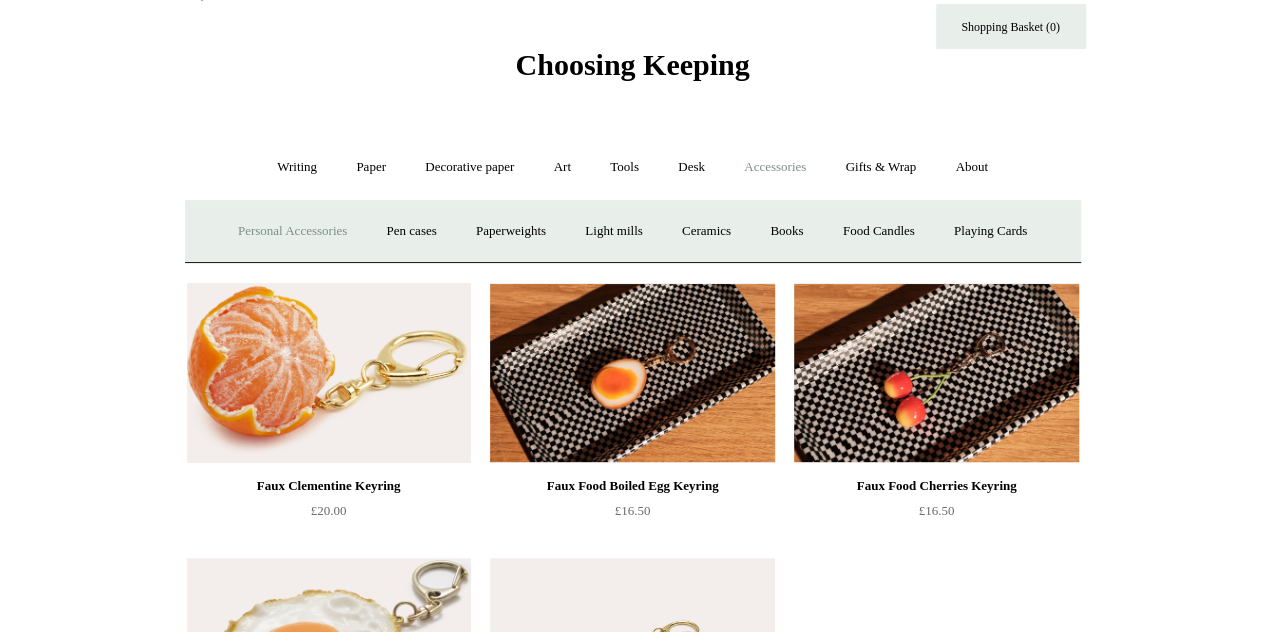 click on "Personal Accessories +" at bounding box center [292, 231] 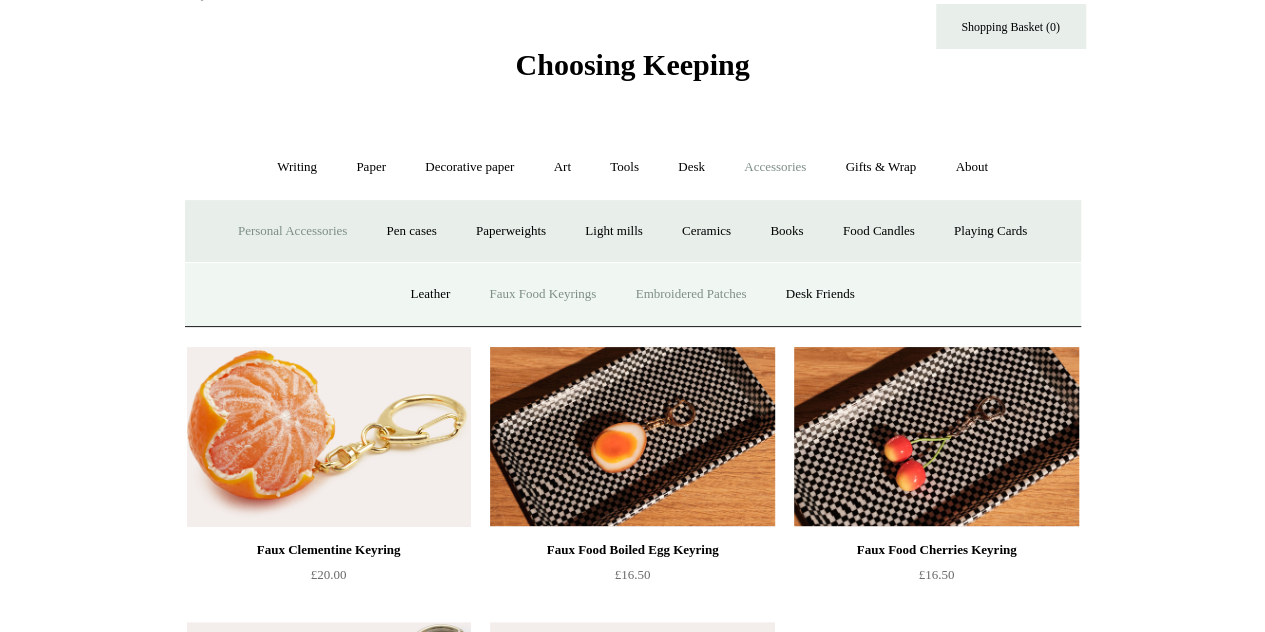 click on "Embroidered Patches" at bounding box center (691, 294) 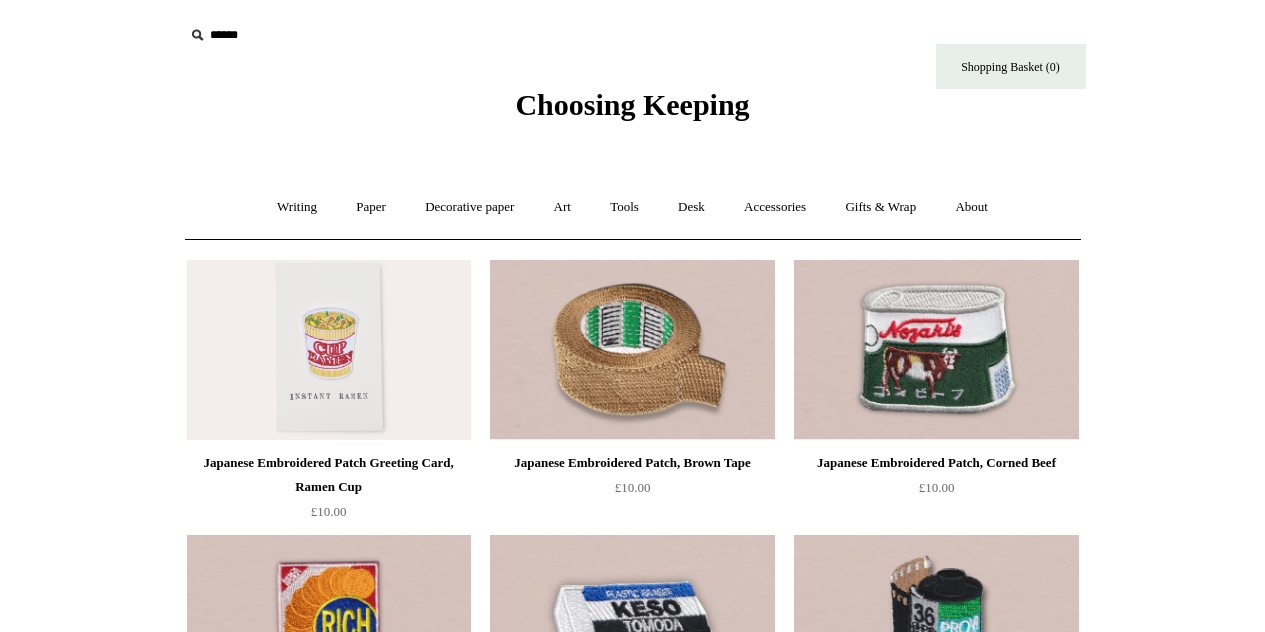 scroll, scrollTop: 0, scrollLeft: 0, axis: both 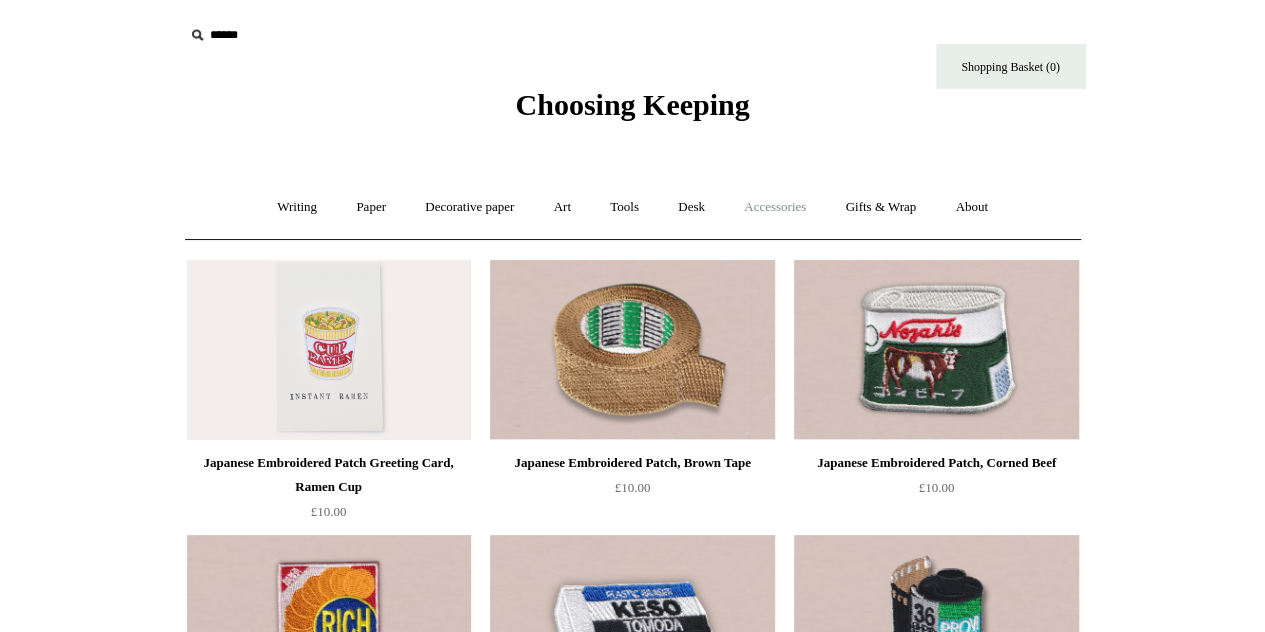 click on "Accessories +" at bounding box center [775, 207] 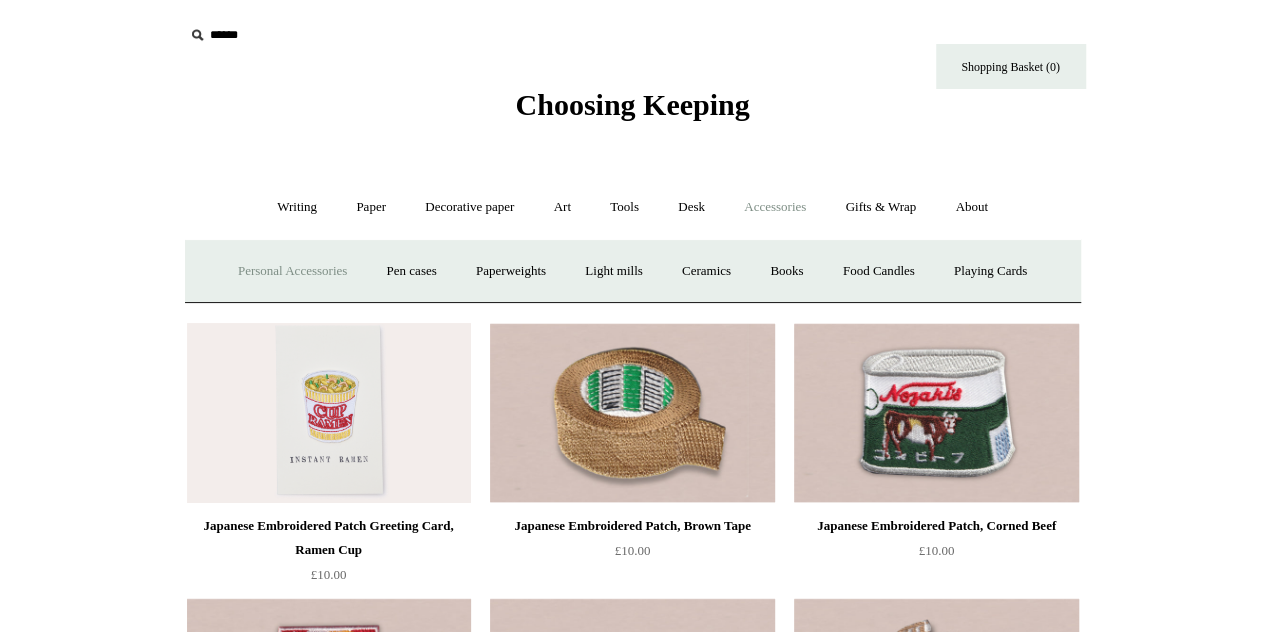 click on "Personal Accessories +" at bounding box center (292, 271) 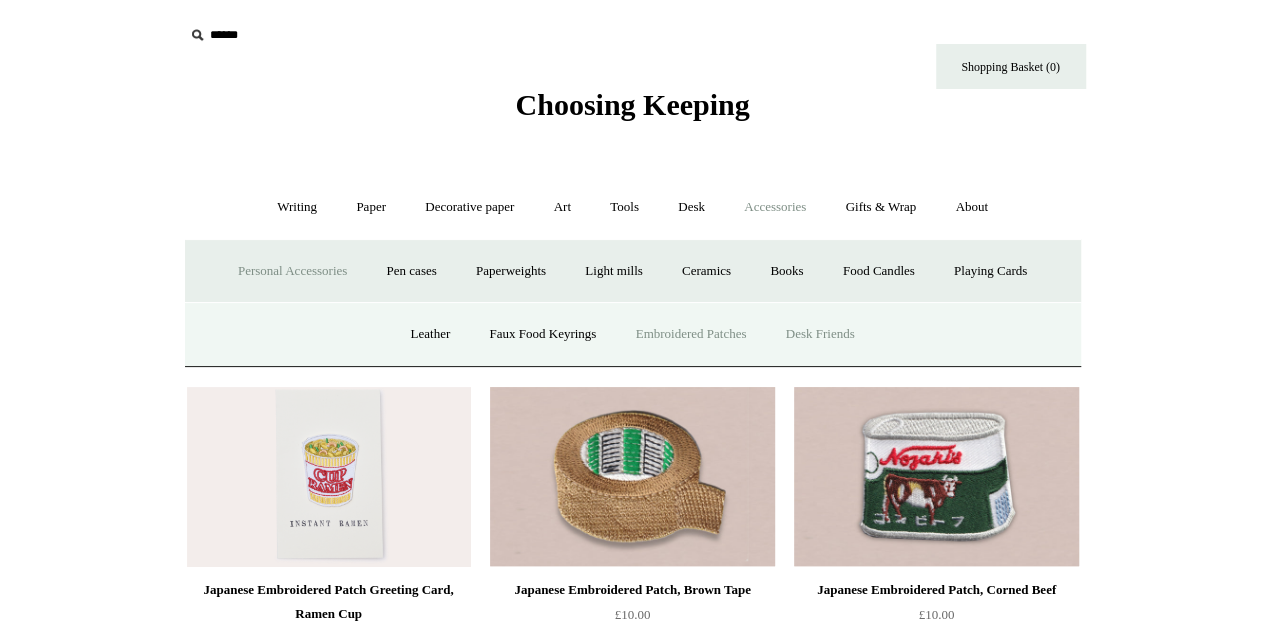click on "Desk Friends" at bounding box center (820, 334) 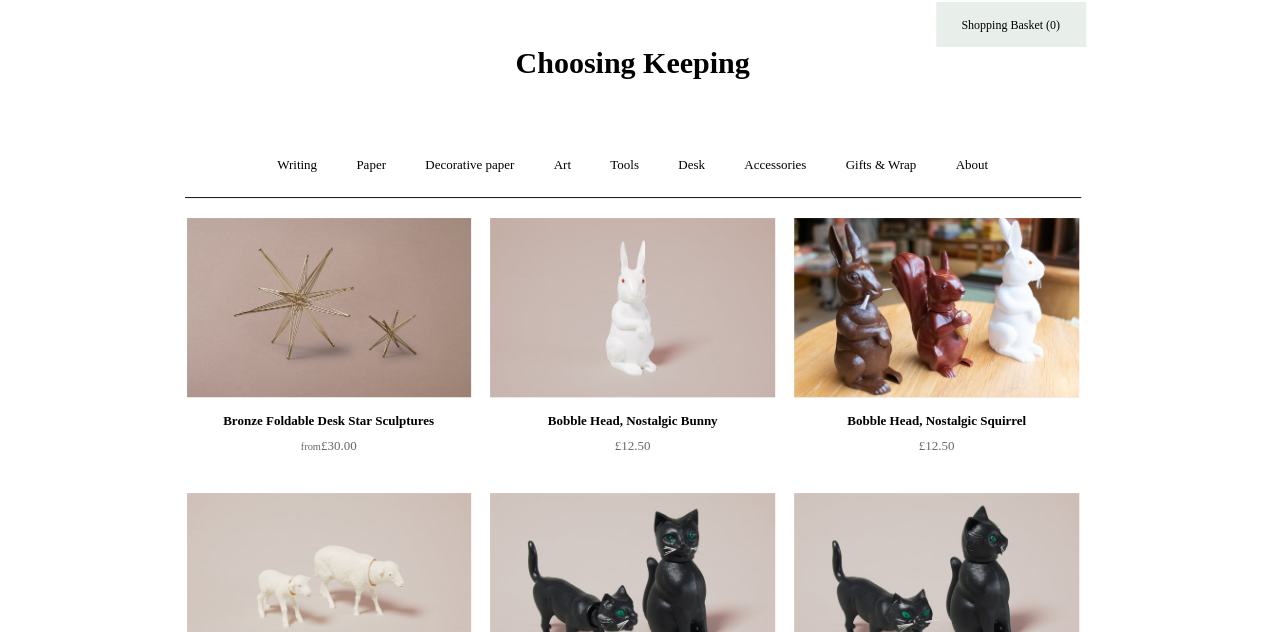 scroll, scrollTop: 0, scrollLeft: 0, axis: both 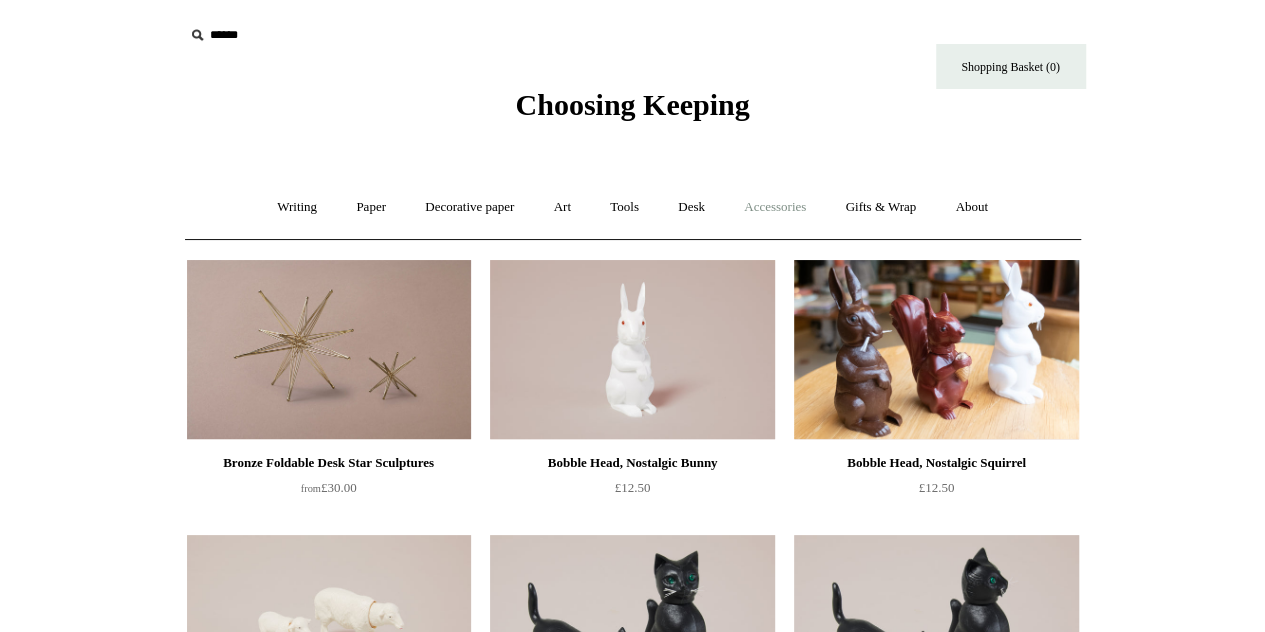 click on "Accessories +" at bounding box center [775, 207] 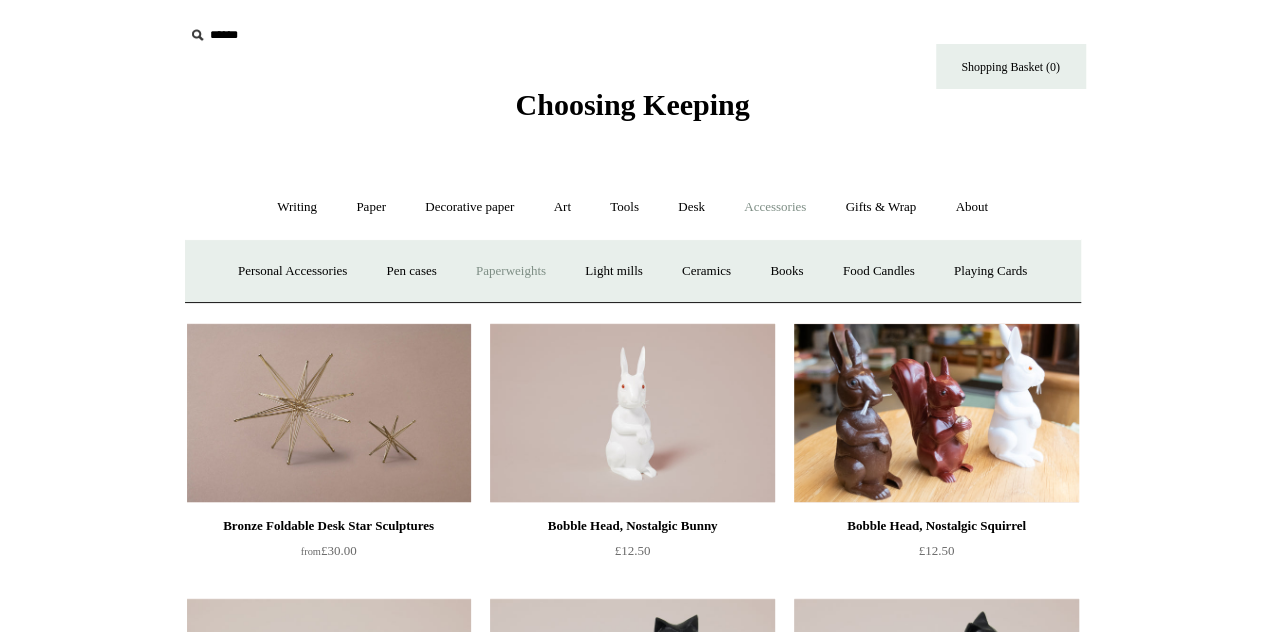 click on "Paperweights +" at bounding box center [511, 271] 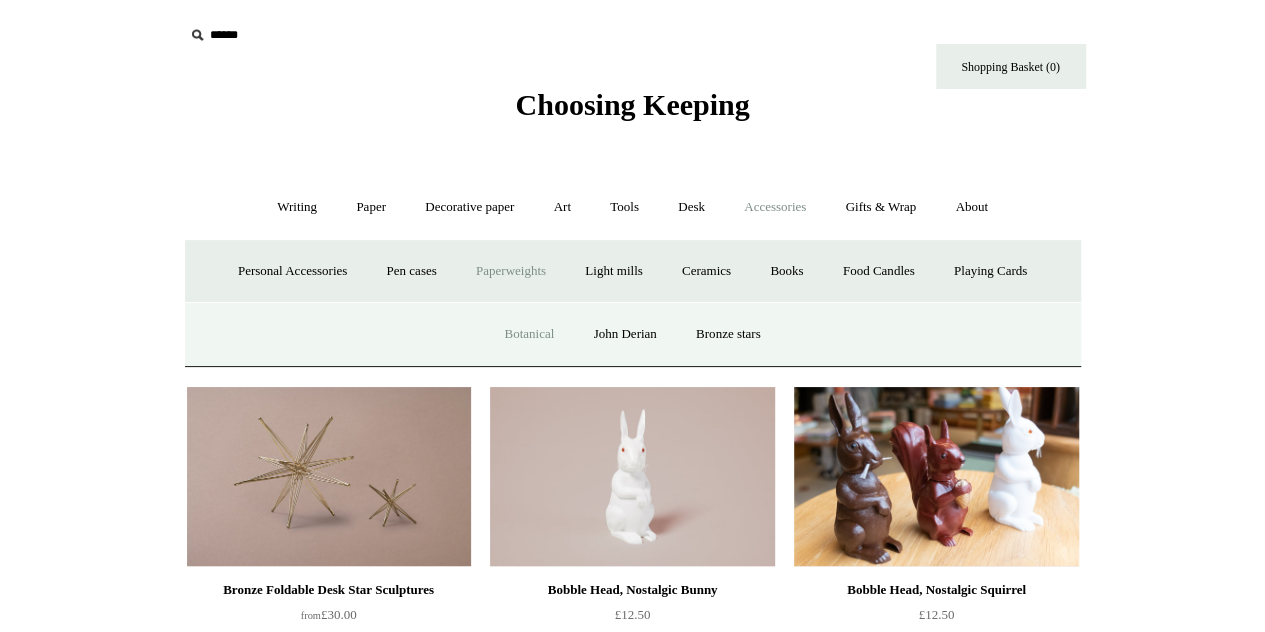 click on "Botanical" at bounding box center [529, 334] 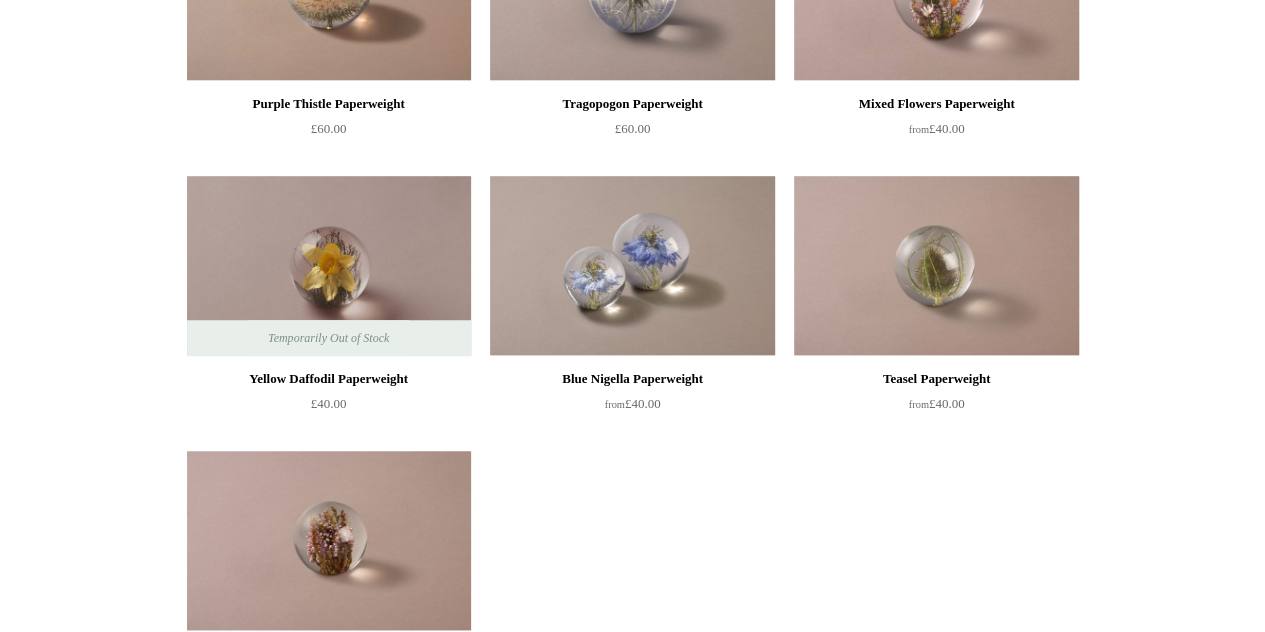 scroll, scrollTop: 640, scrollLeft: 0, axis: vertical 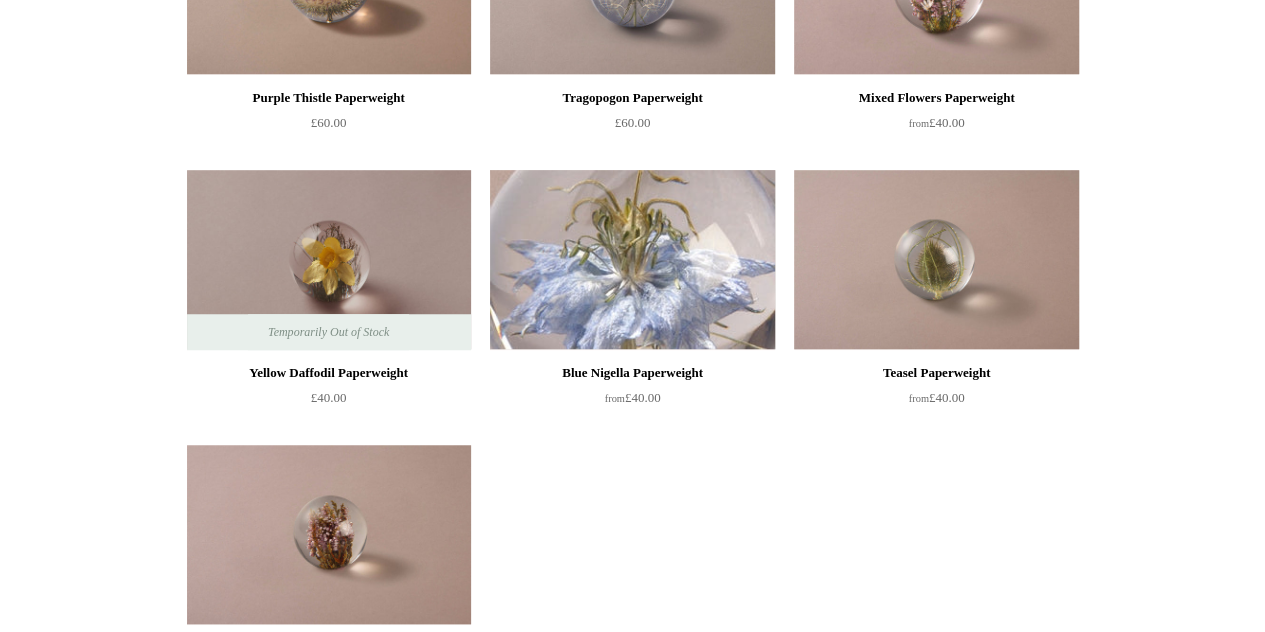click at bounding box center (632, 260) 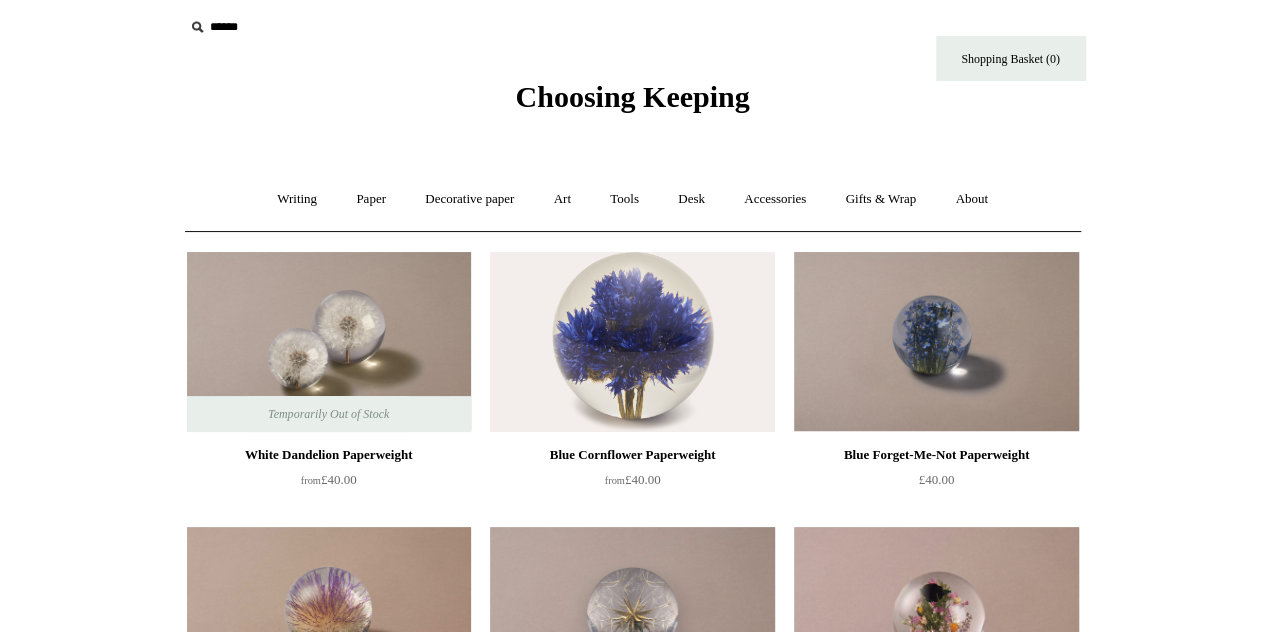scroll, scrollTop: 0, scrollLeft: 0, axis: both 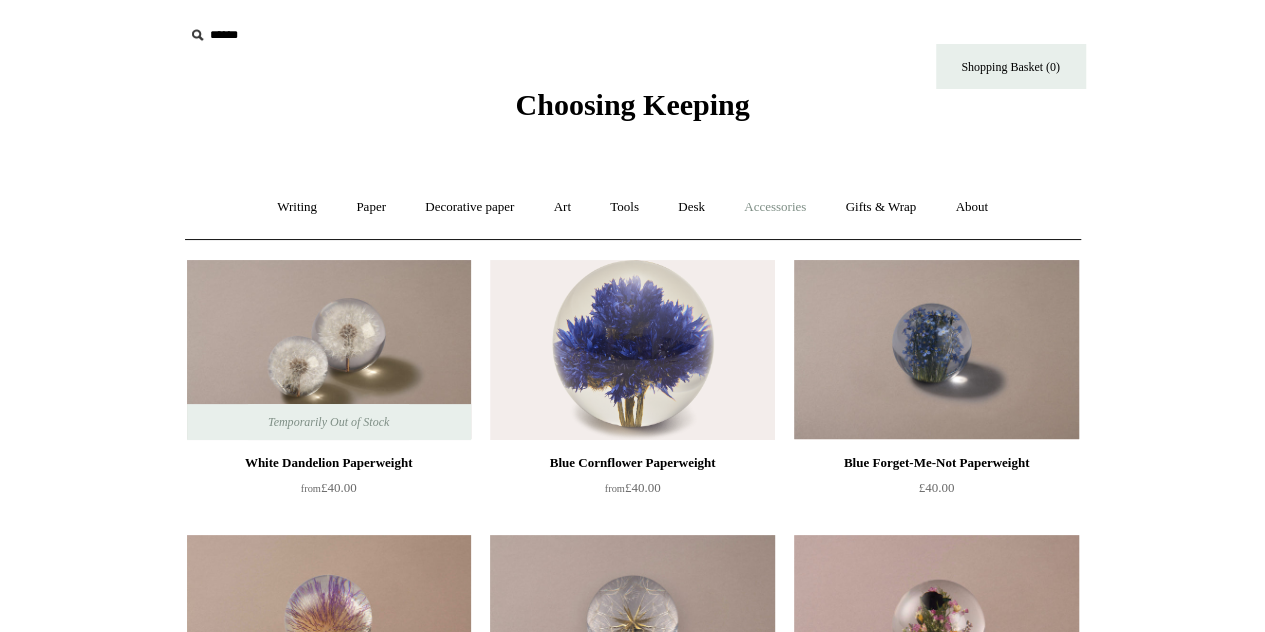 click on "Accessories +" at bounding box center (775, 207) 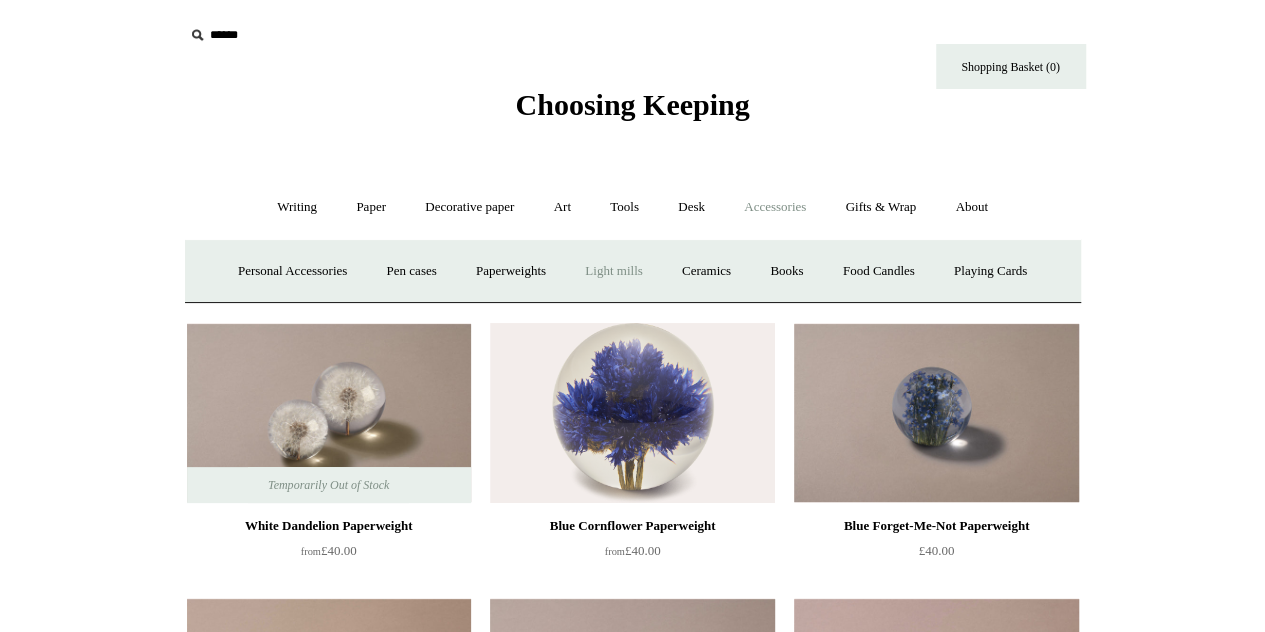 click on "Light mills" at bounding box center (613, 271) 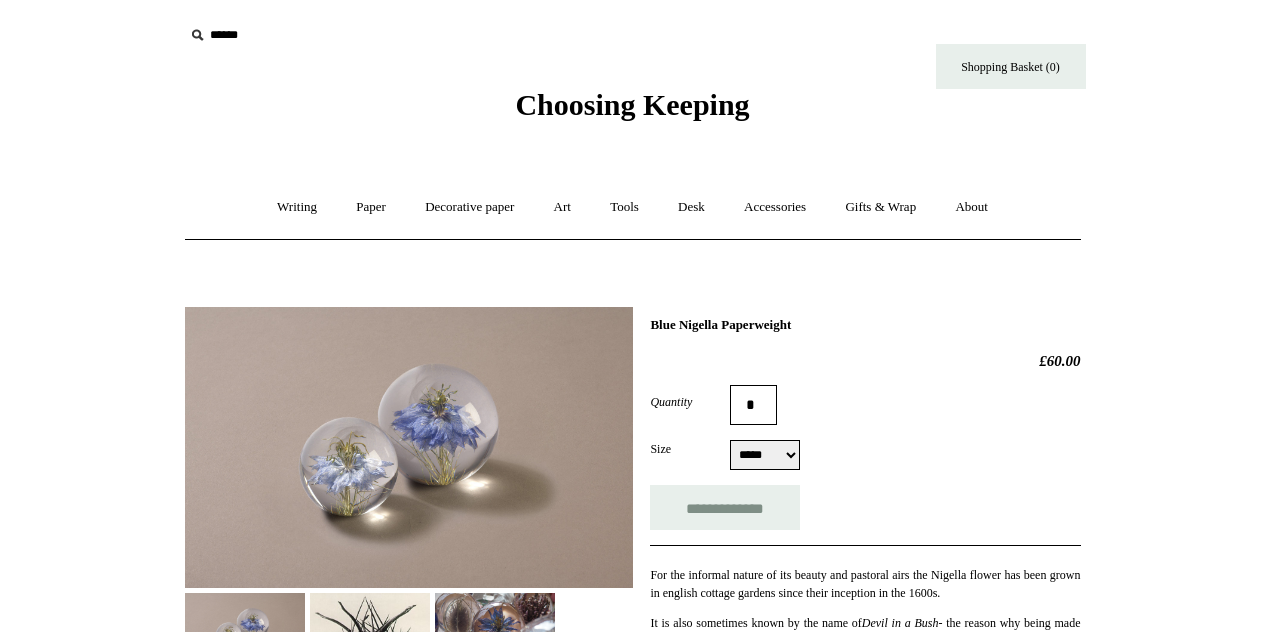 select on "*****" 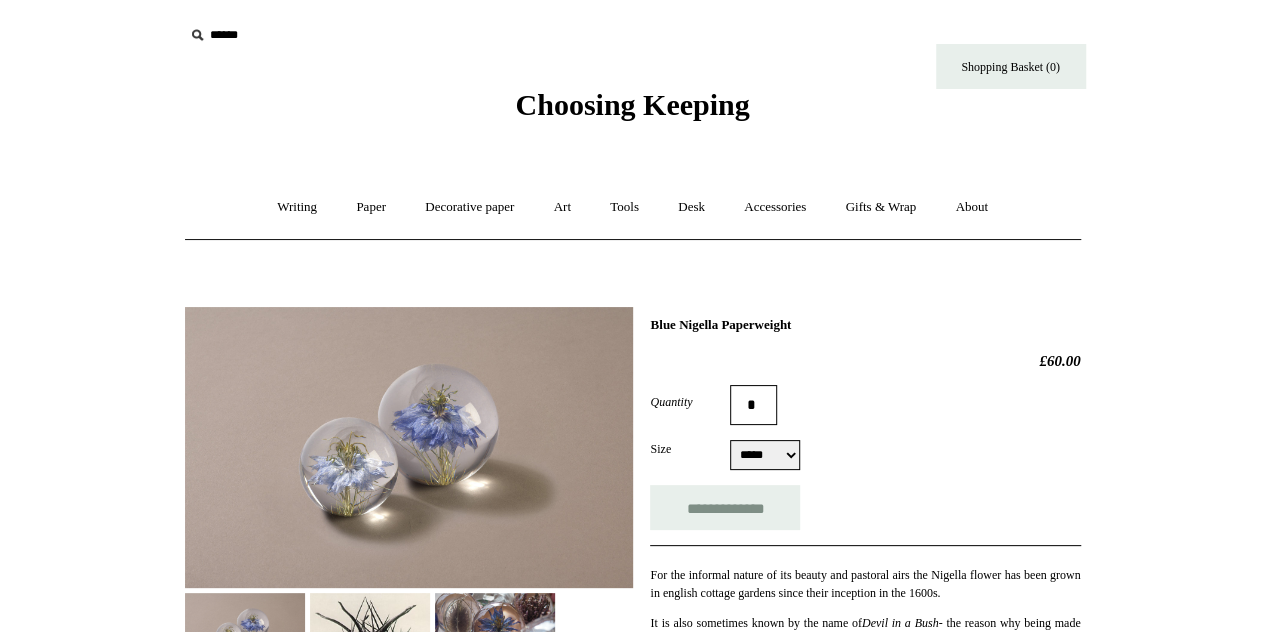 click on "***** *****" at bounding box center [765, 455] 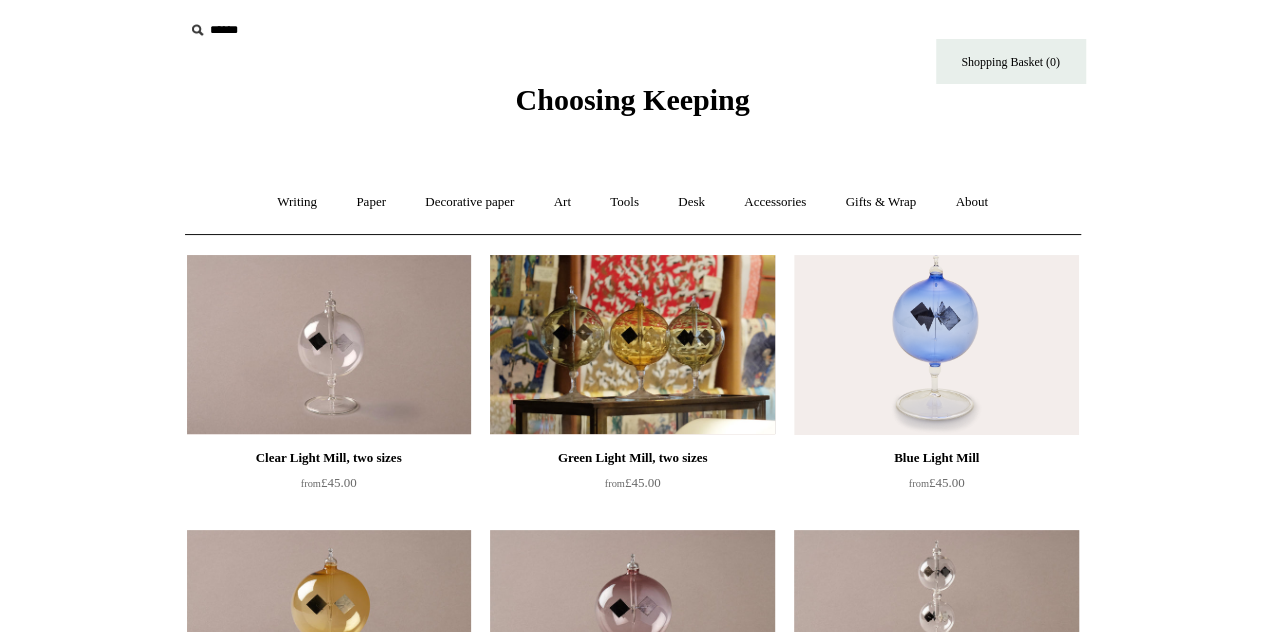 scroll, scrollTop: 0, scrollLeft: 0, axis: both 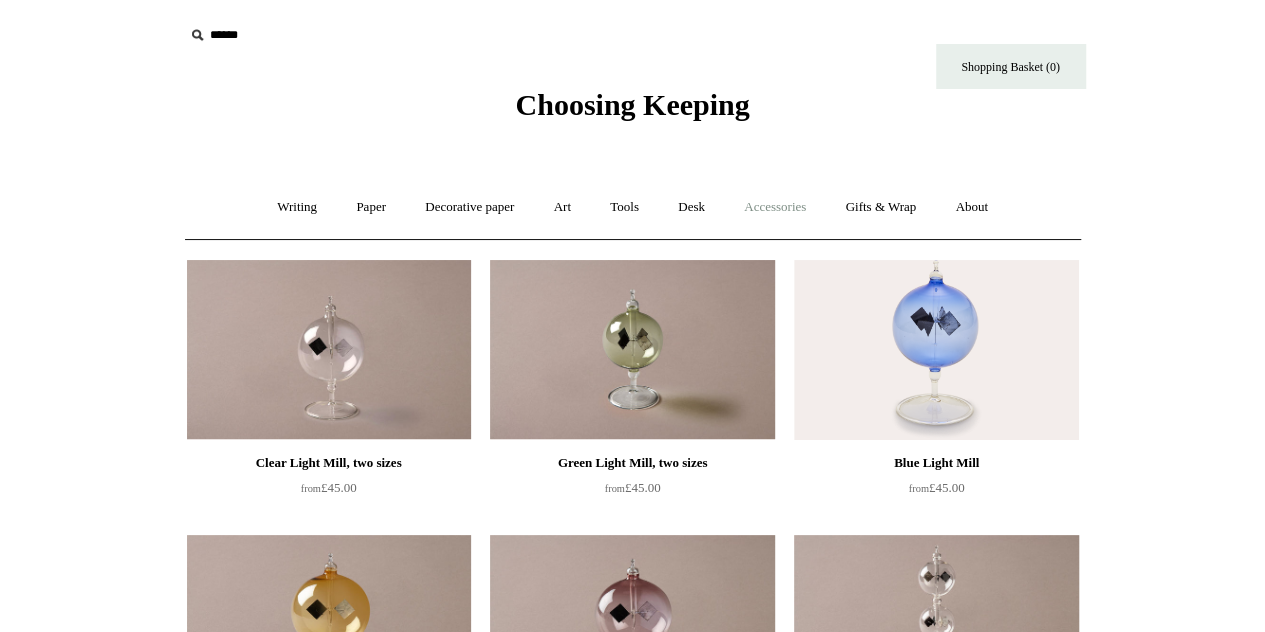 click on "Accessories +" at bounding box center [775, 207] 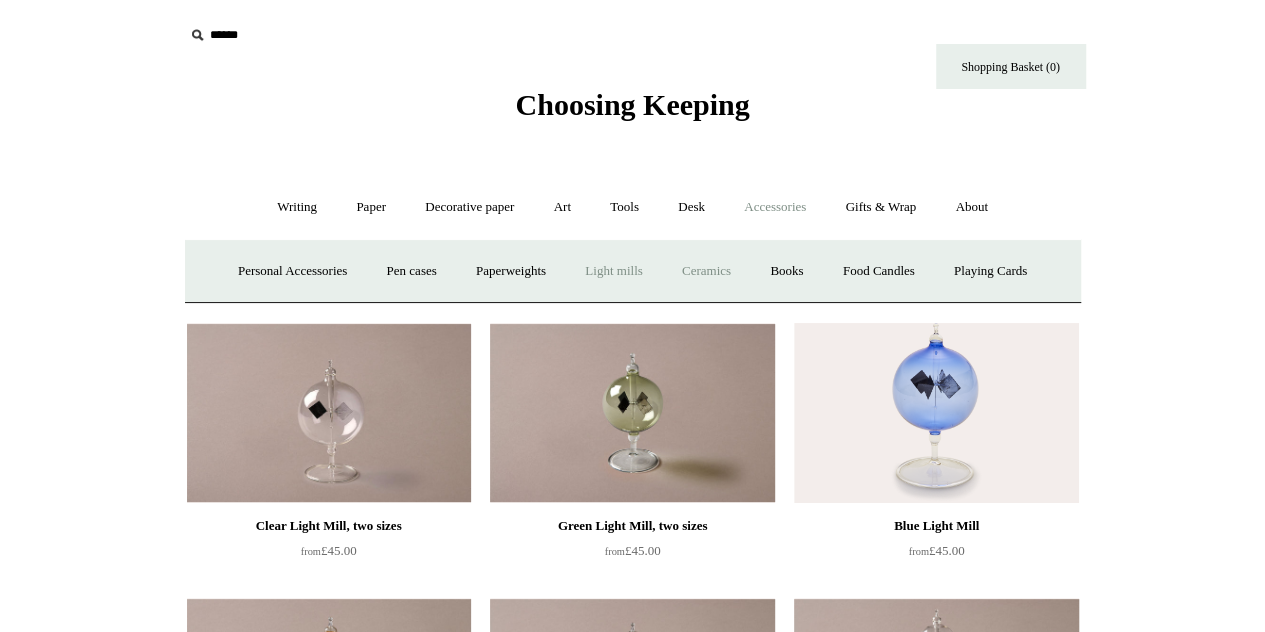 click on "Ceramics  +" at bounding box center [706, 271] 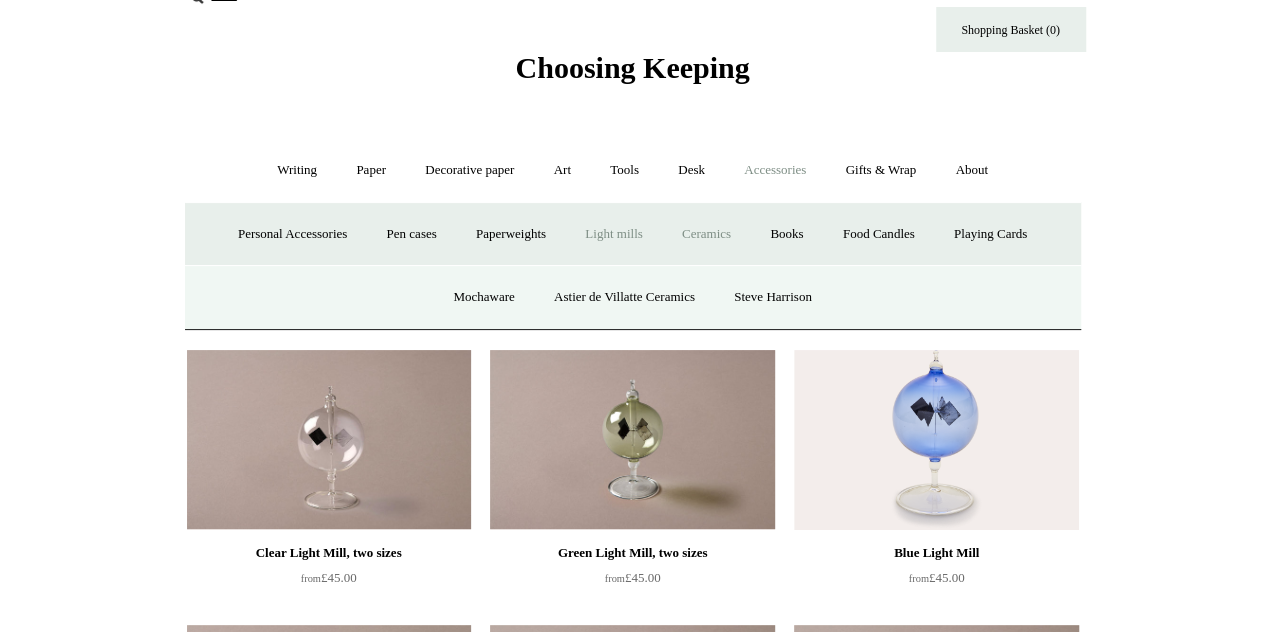 scroll, scrollTop: 40, scrollLeft: 0, axis: vertical 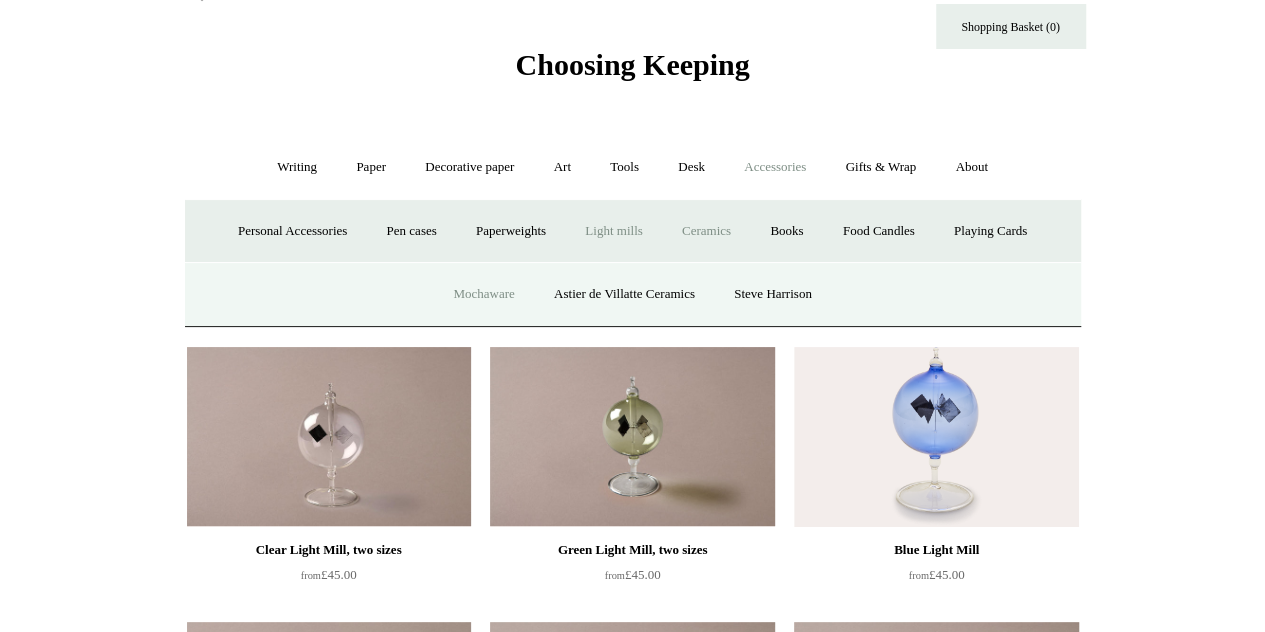 click on "Mochaware" at bounding box center (483, 294) 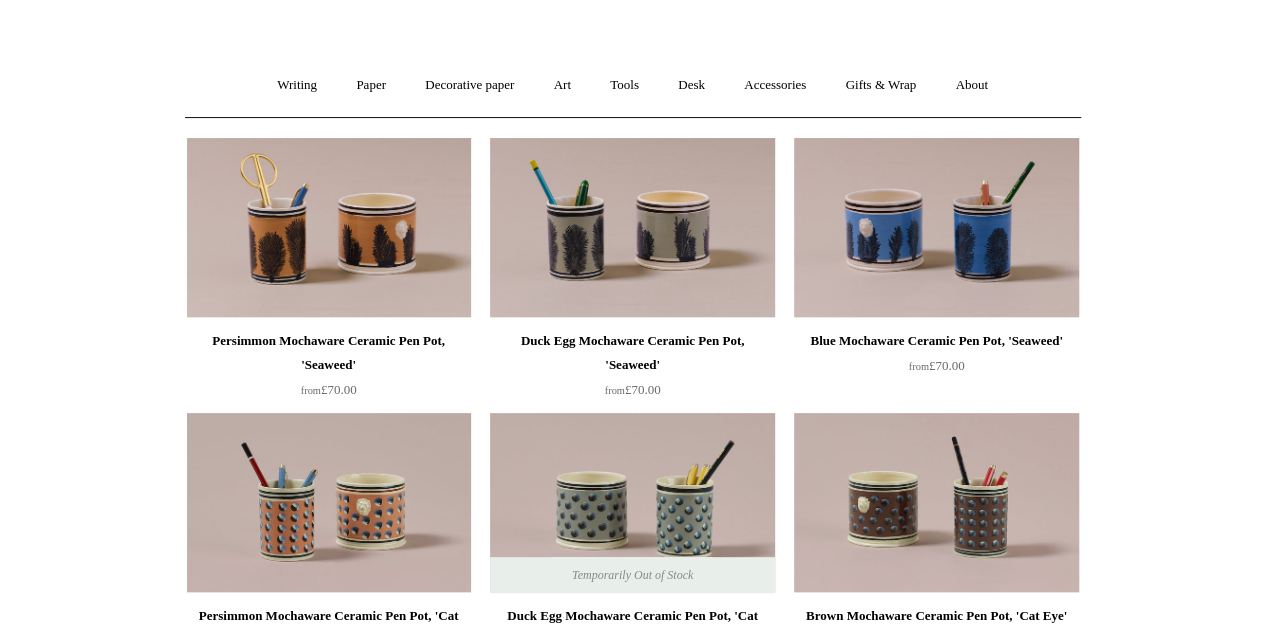 scroll, scrollTop: 120, scrollLeft: 0, axis: vertical 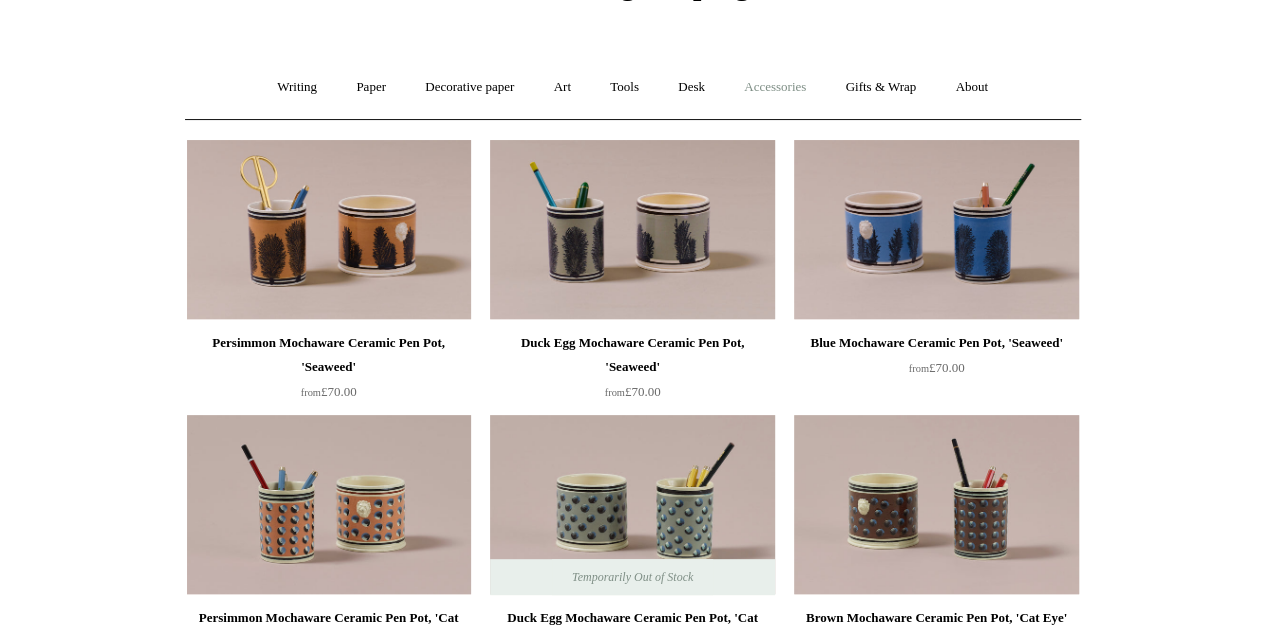 click on "Accessories +" at bounding box center [775, 87] 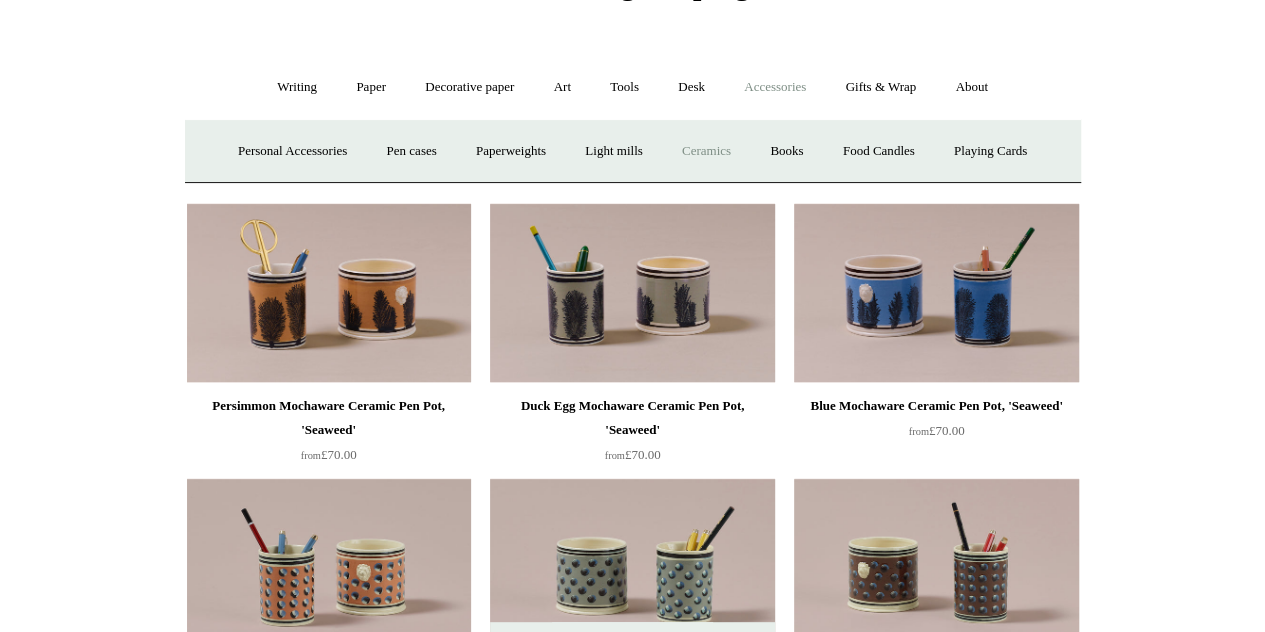 click on "Ceramics  +" at bounding box center [706, 151] 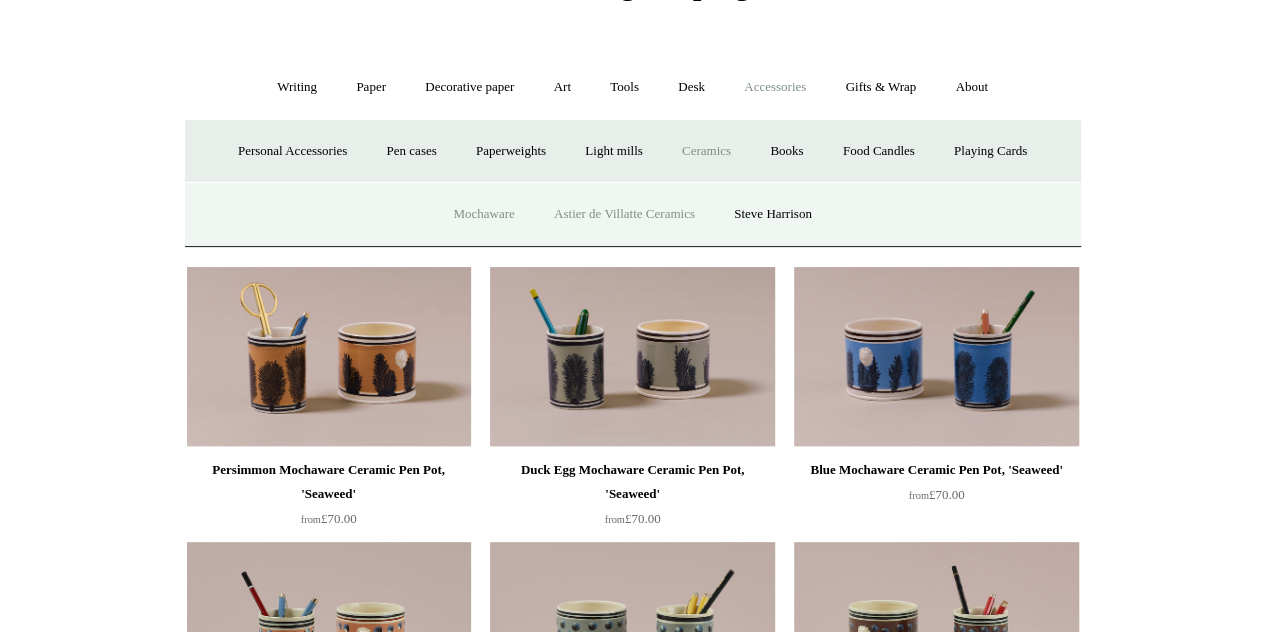 click on "Astier de Villatte Ceramics" at bounding box center (624, 214) 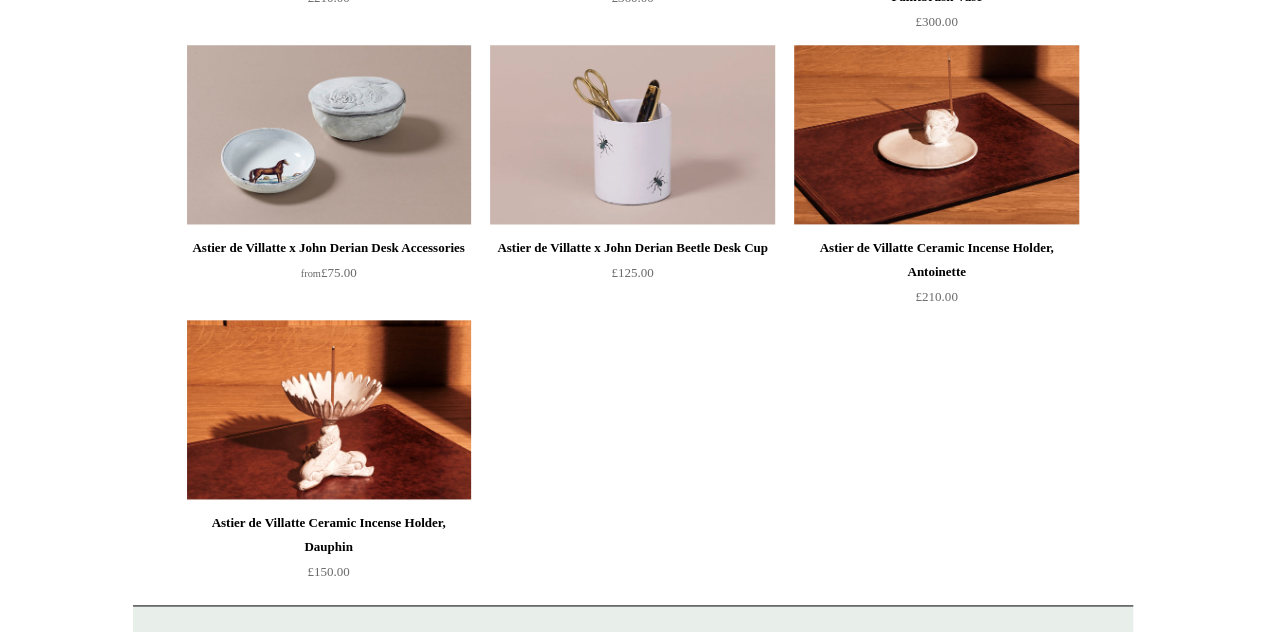 scroll, scrollTop: 1080, scrollLeft: 0, axis: vertical 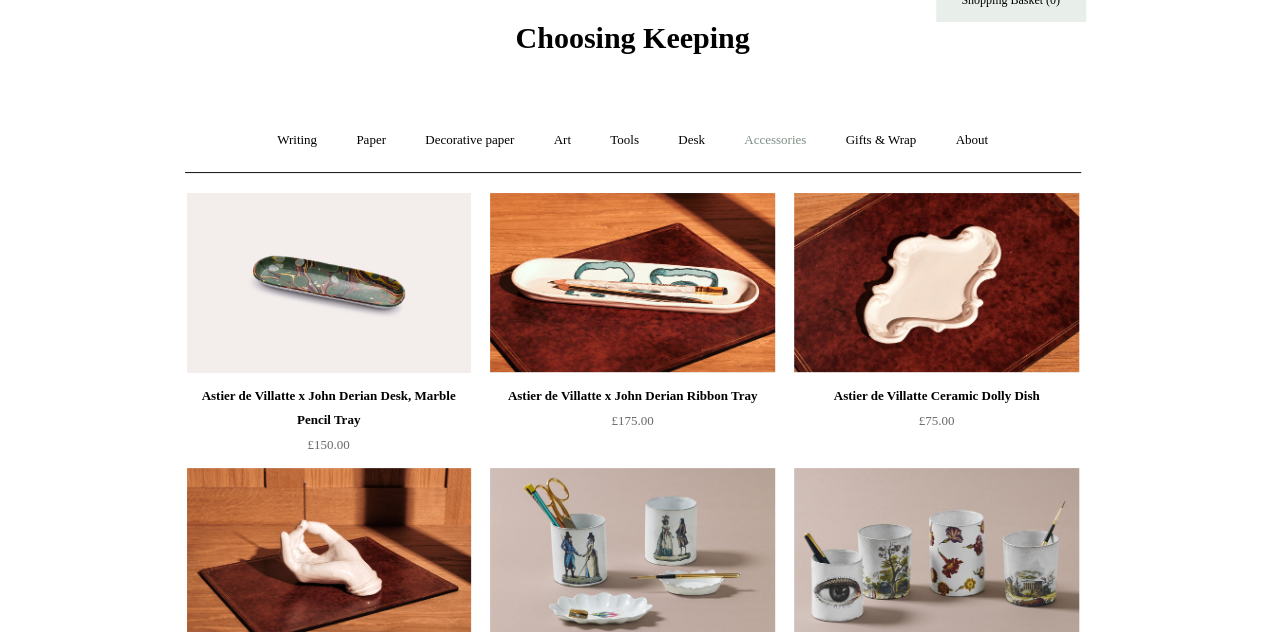 click on "Accessories +" at bounding box center (775, 140) 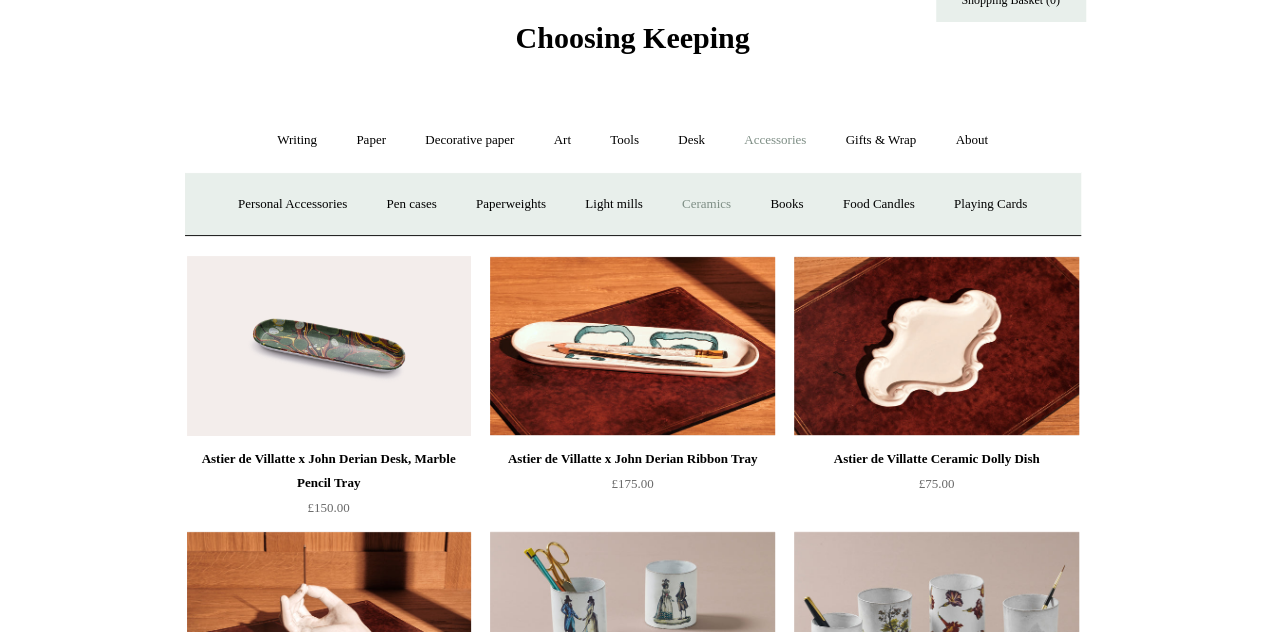 click on "Ceramics  +" at bounding box center [706, 204] 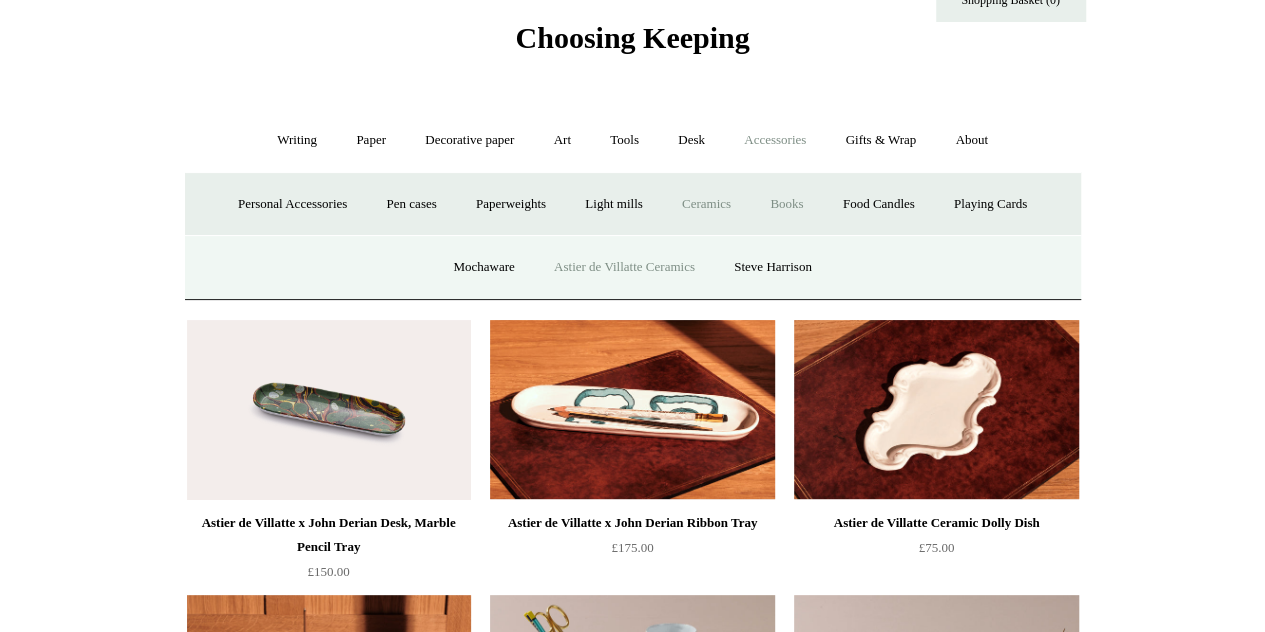 click on "Books" at bounding box center (786, 204) 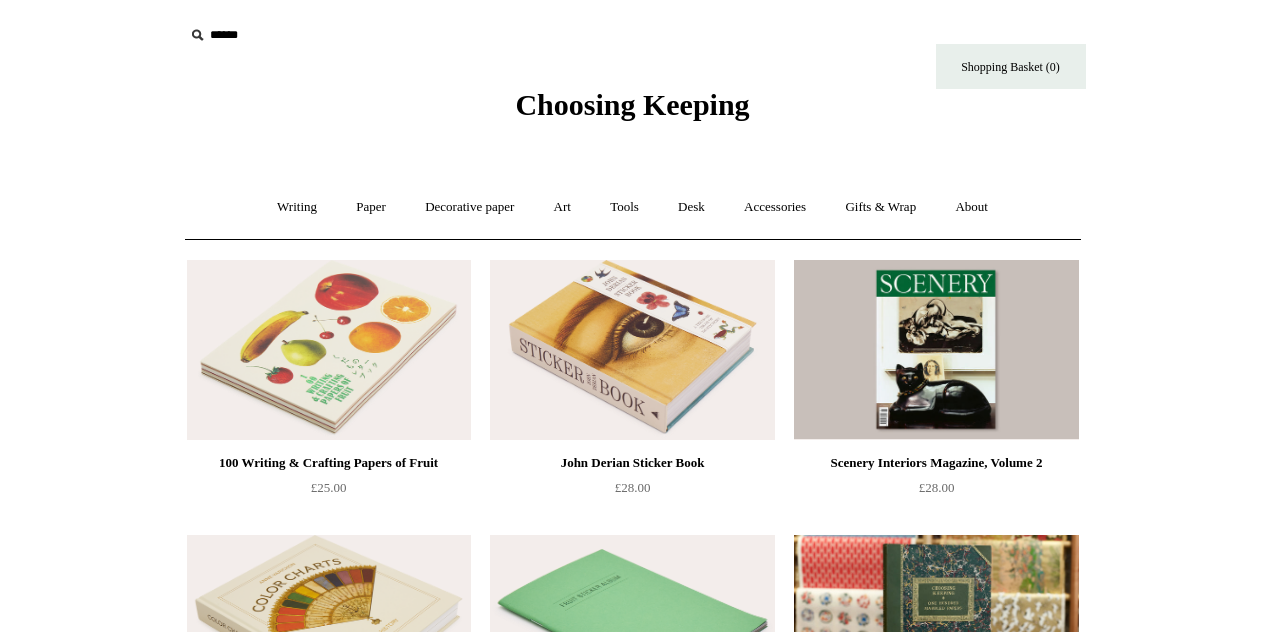 scroll, scrollTop: 0, scrollLeft: 0, axis: both 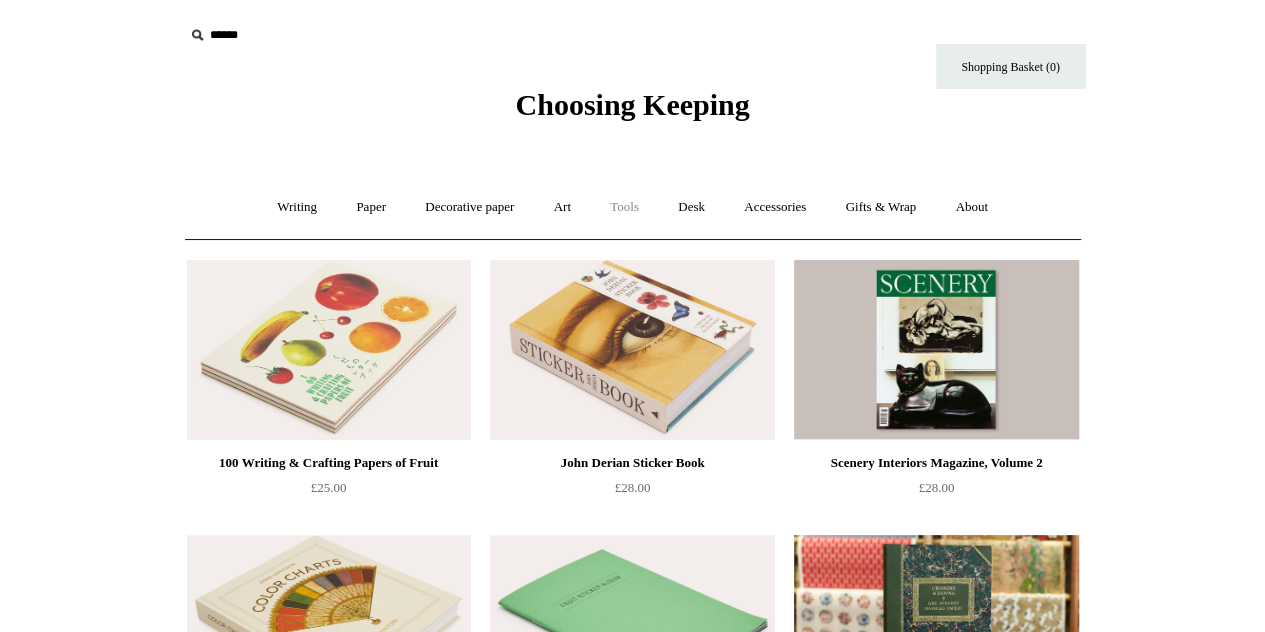 click on "Tools +" at bounding box center (624, 207) 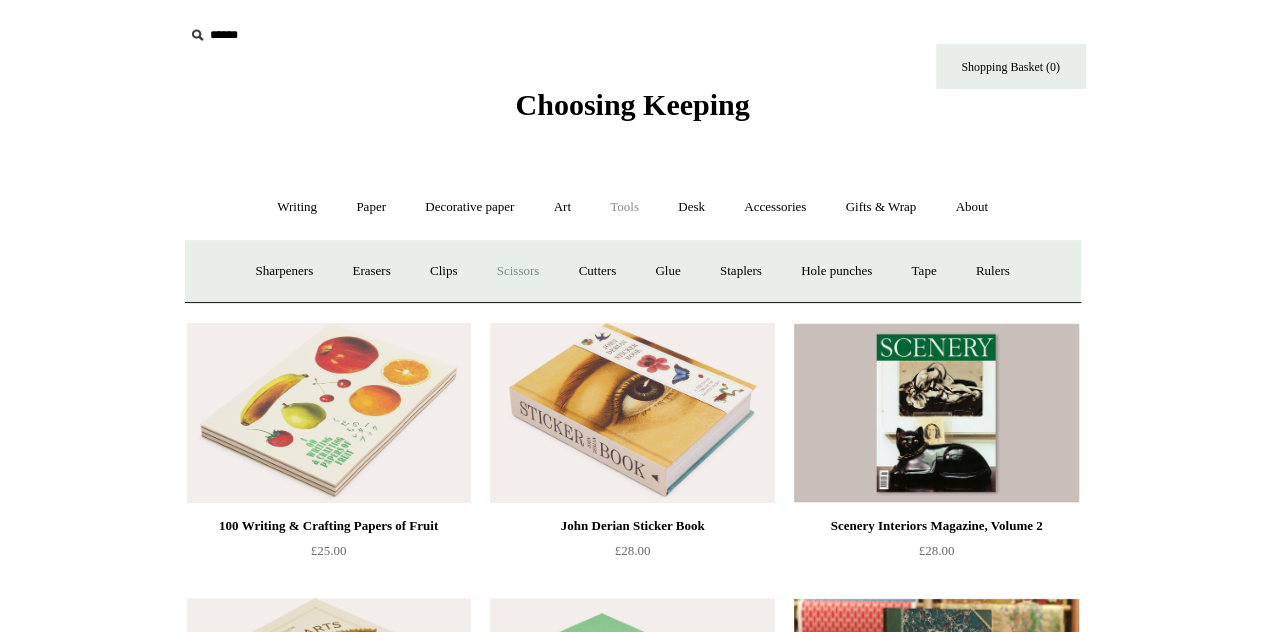 click on "Scissors" at bounding box center [518, 271] 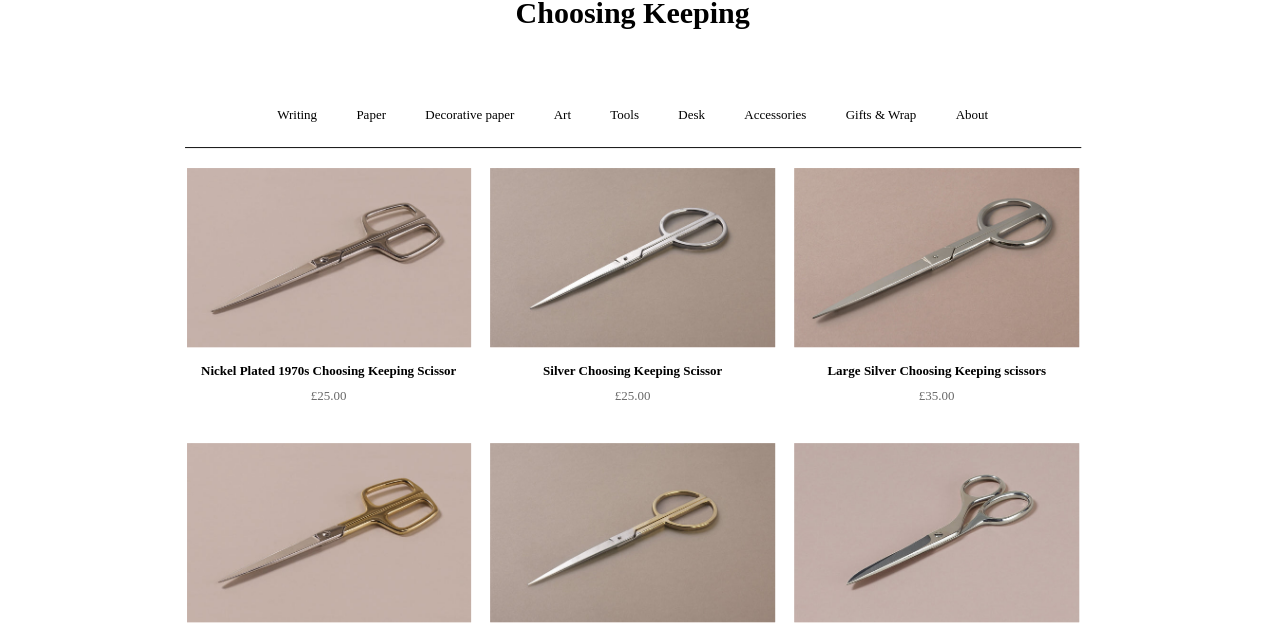 scroll, scrollTop: 0, scrollLeft: 0, axis: both 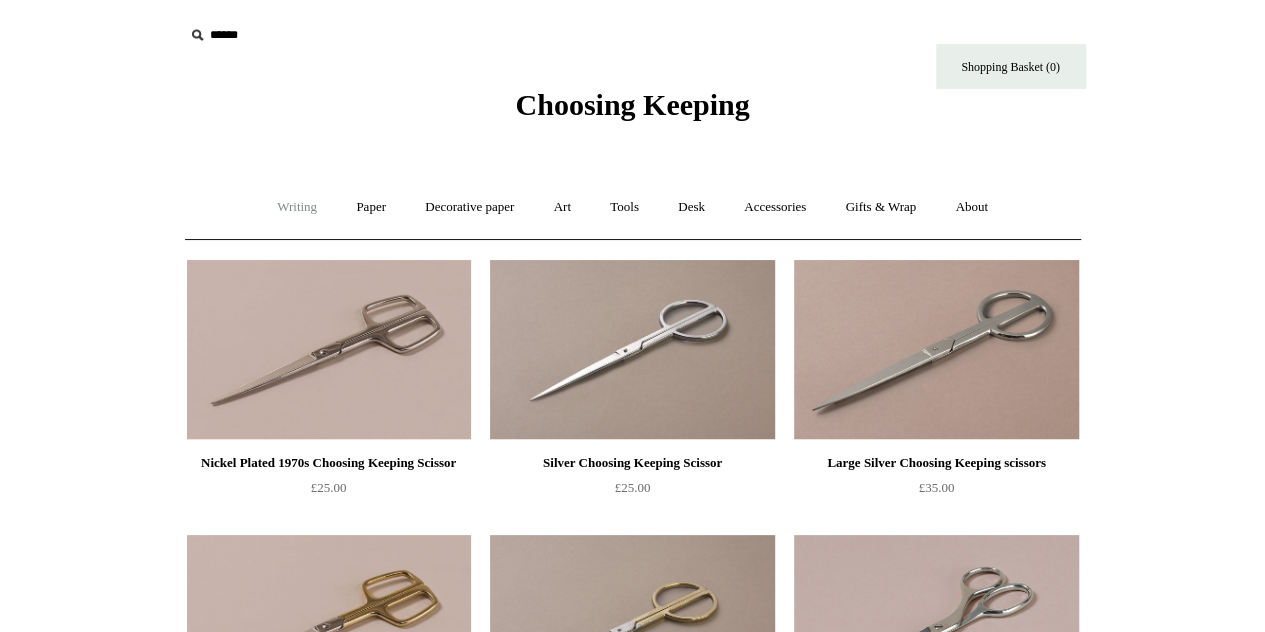 click on "Writing +" at bounding box center (297, 207) 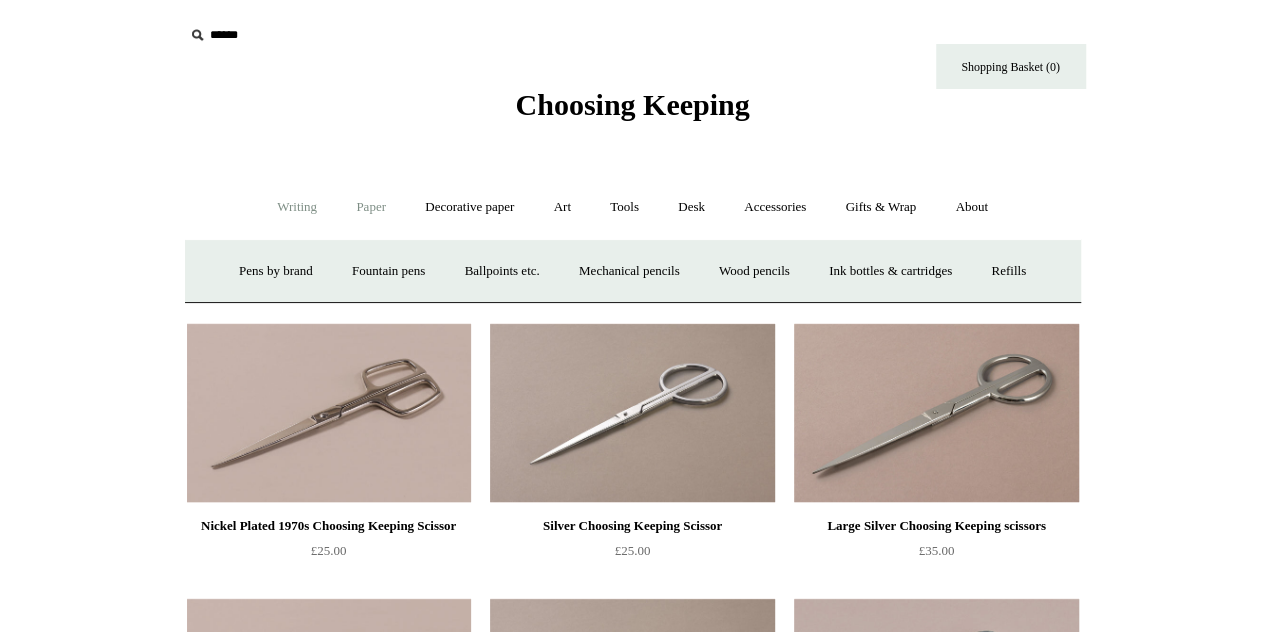 click on "Paper +" at bounding box center (371, 207) 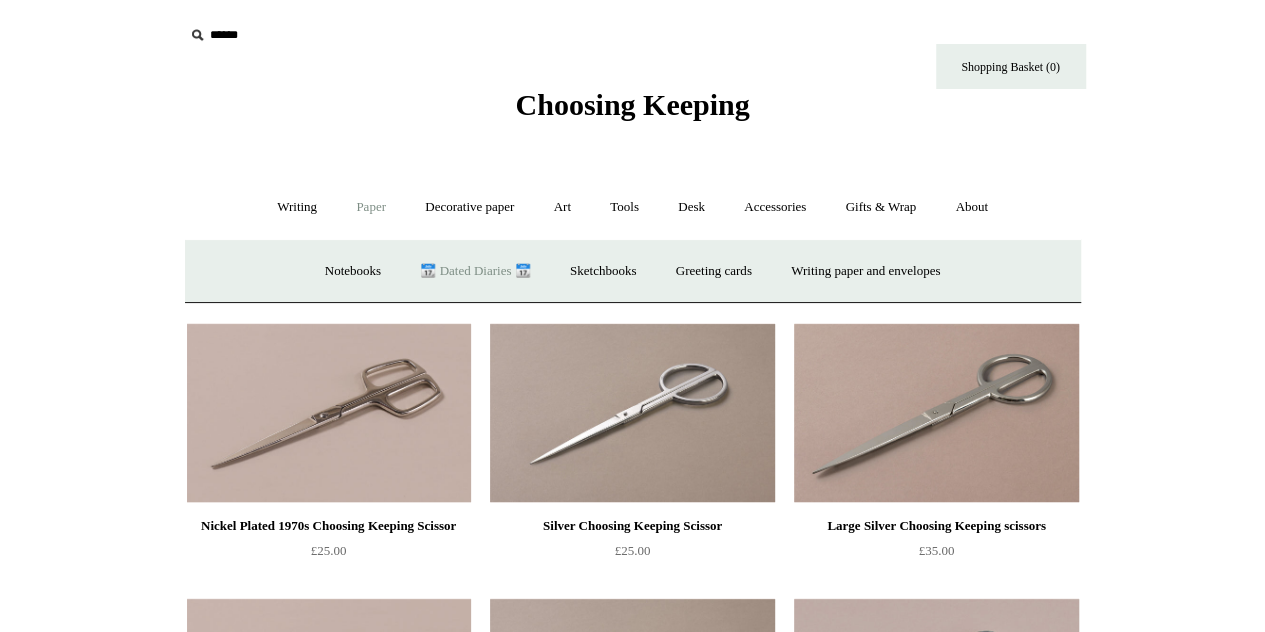 click on "📆 Dated Diaries 📆" at bounding box center (475, 271) 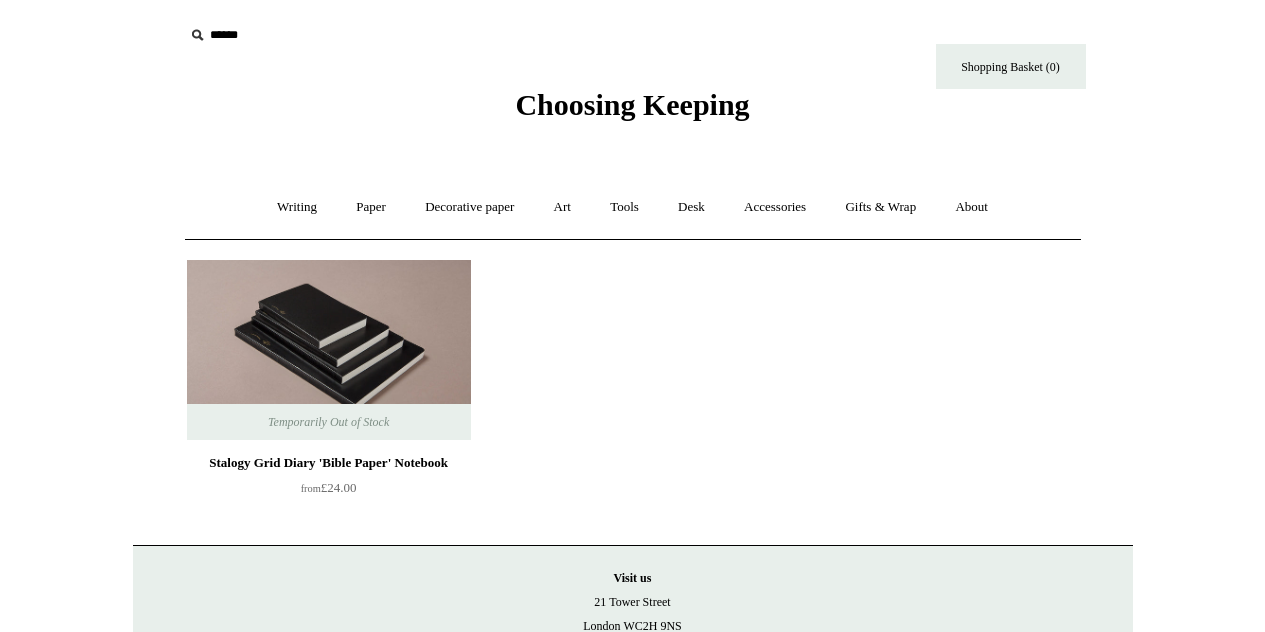 scroll, scrollTop: 0, scrollLeft: 0, axis: both 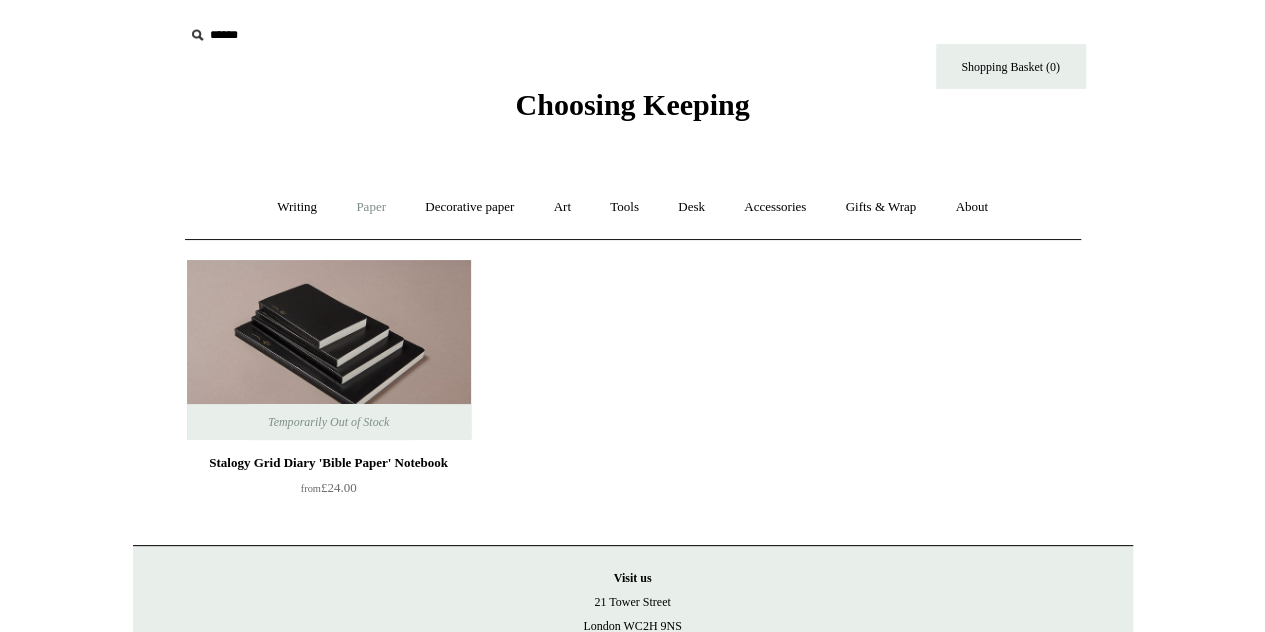 click on "Paper +" at bounding box center (371, 207) 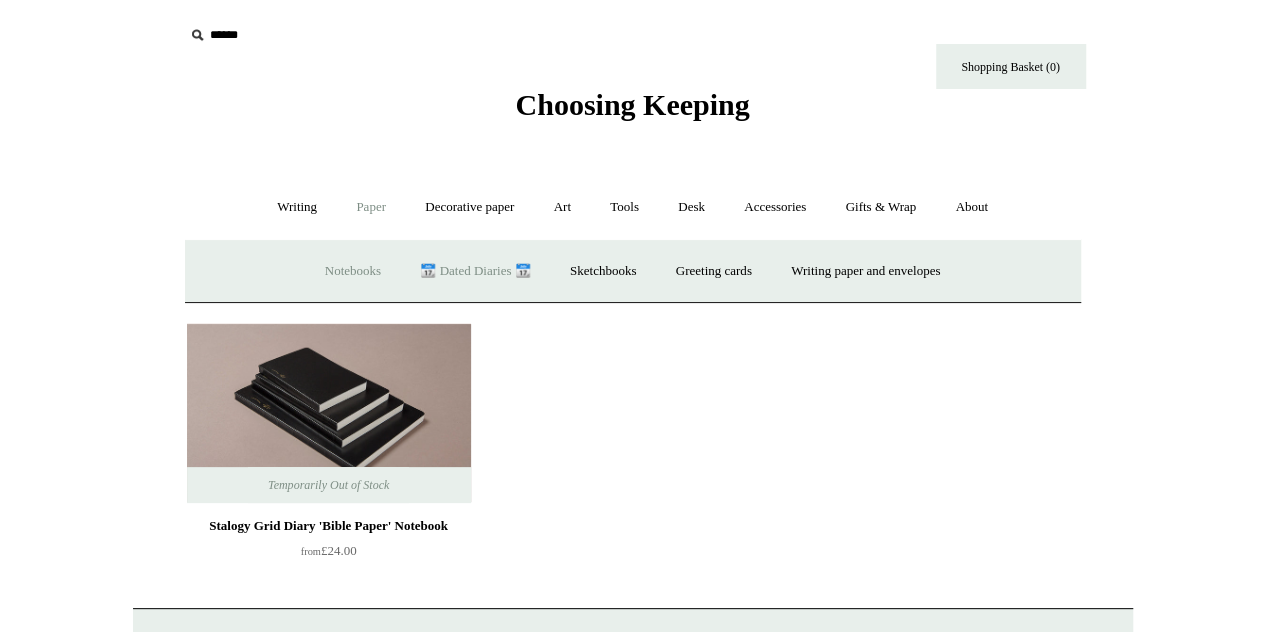 click on "Notebooks +" at bounding box center [353, 271] 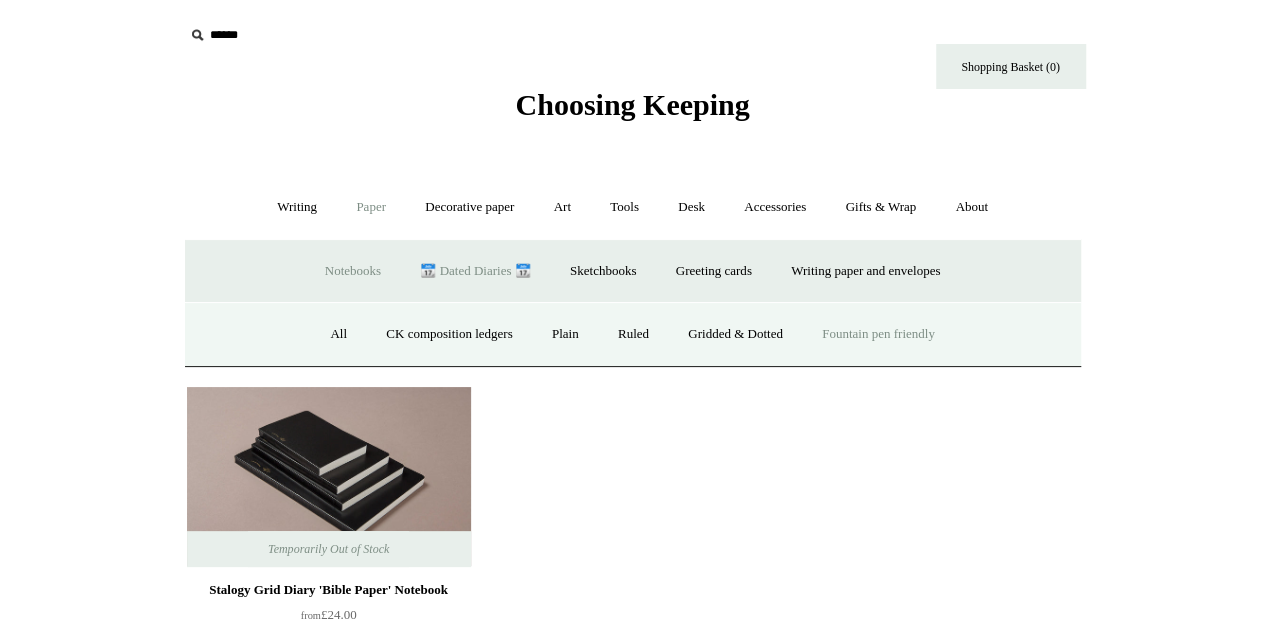 click on "Fountain pen friendly" at bounding box center (878, 334) 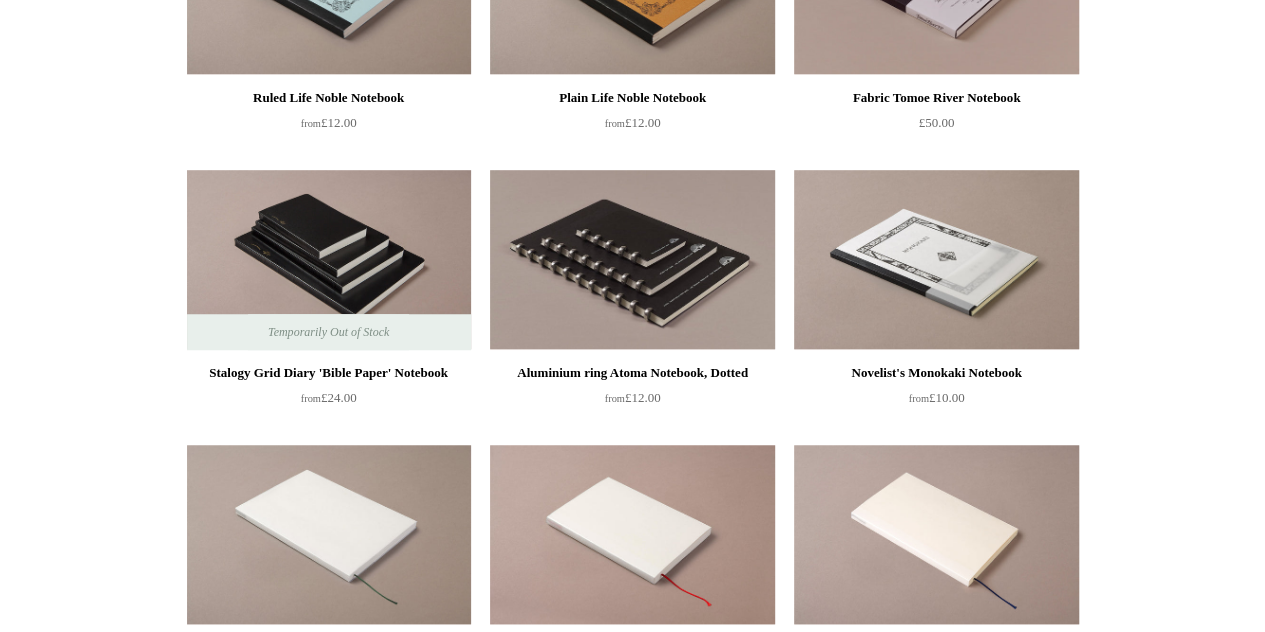 scroll, scrollTop: 680, scrollLeft: 0, axis: vertical 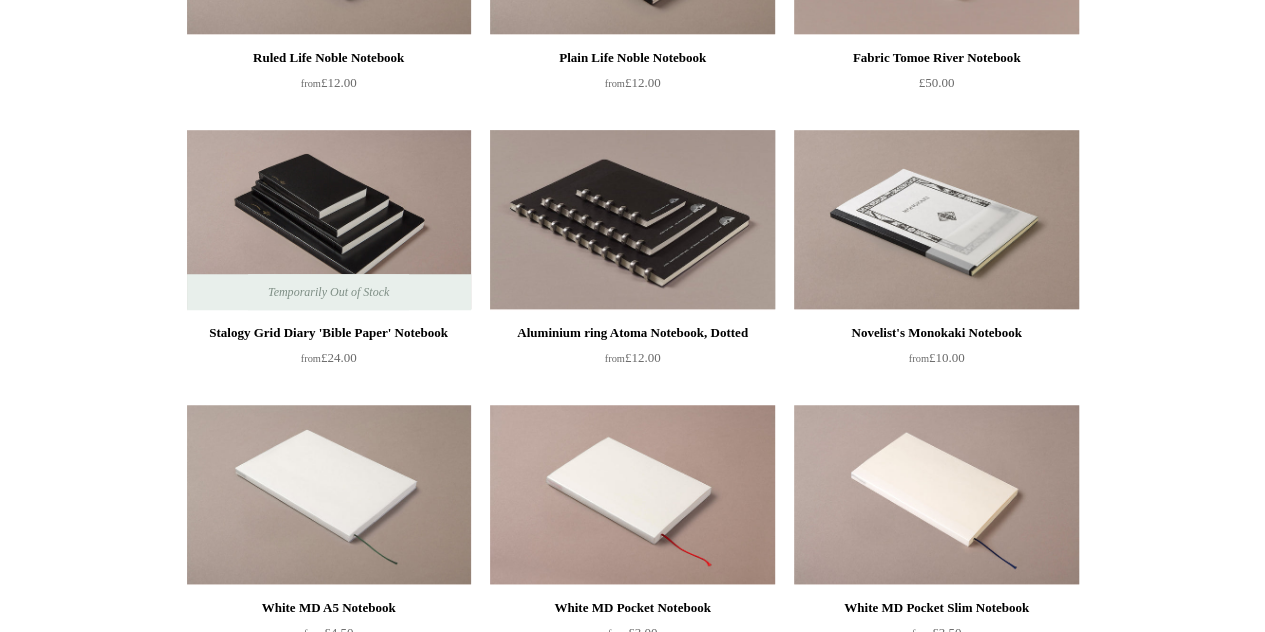click at bounding box center (632, 220) 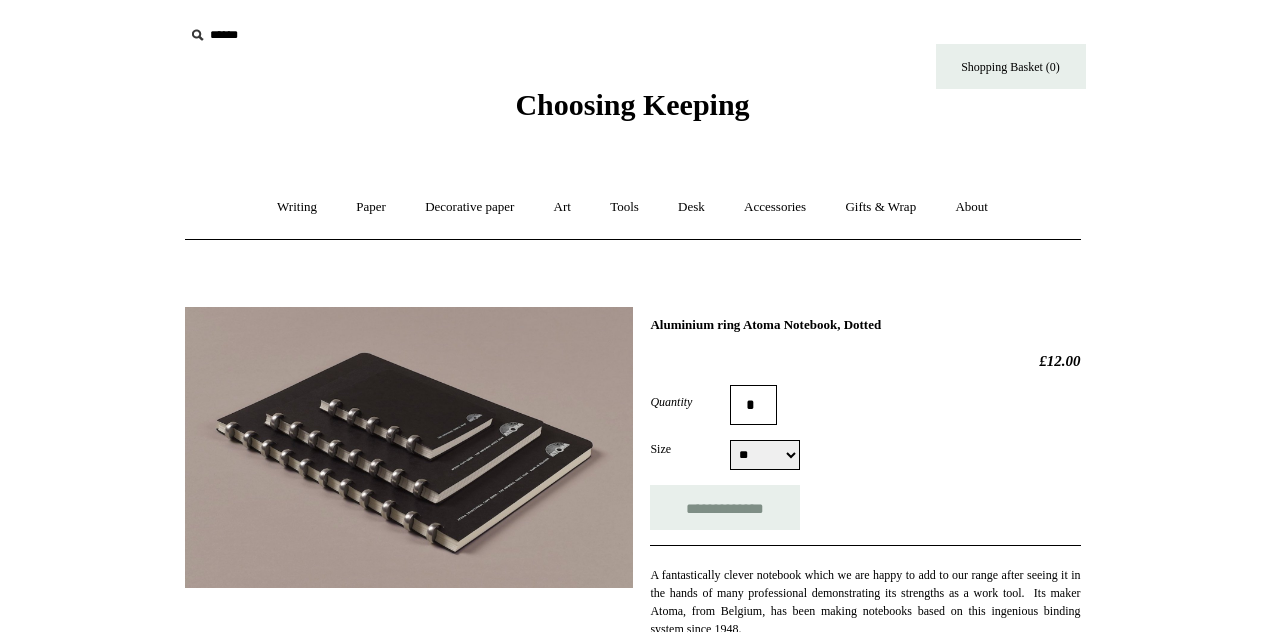 scroll, scrollTop: 0, scrollLeft: 0, axis: both 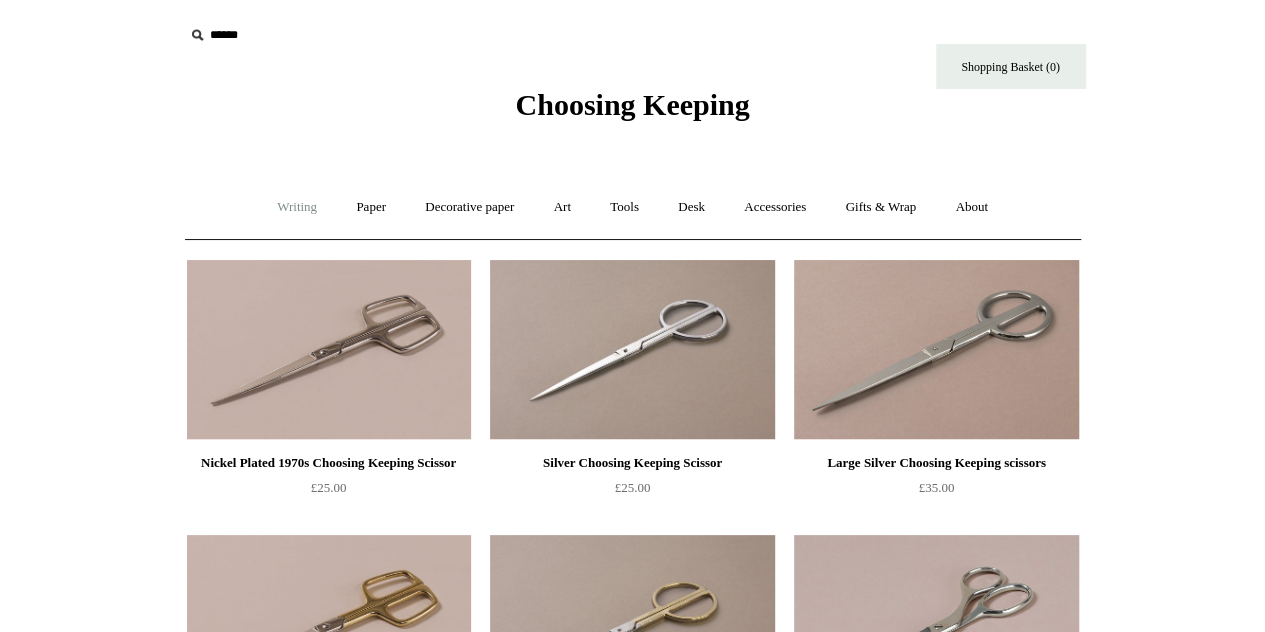 click on "Writing +" at bounding box center [297, 207] 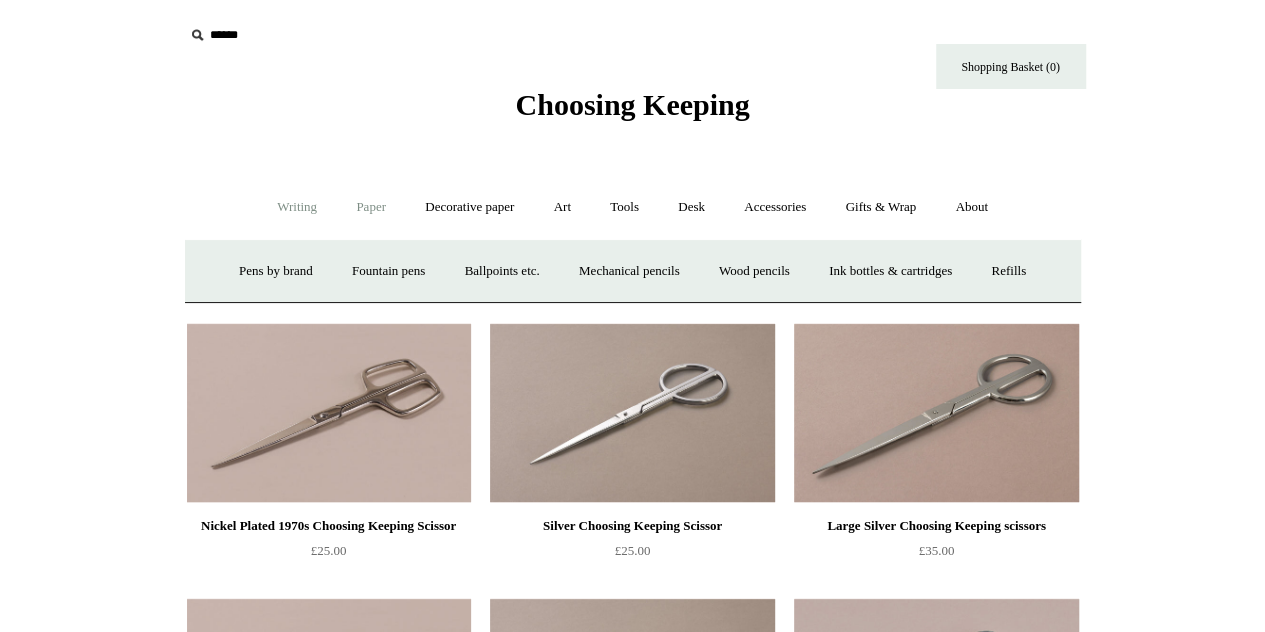 click on "Paper +" at bounding box center [371, 207] 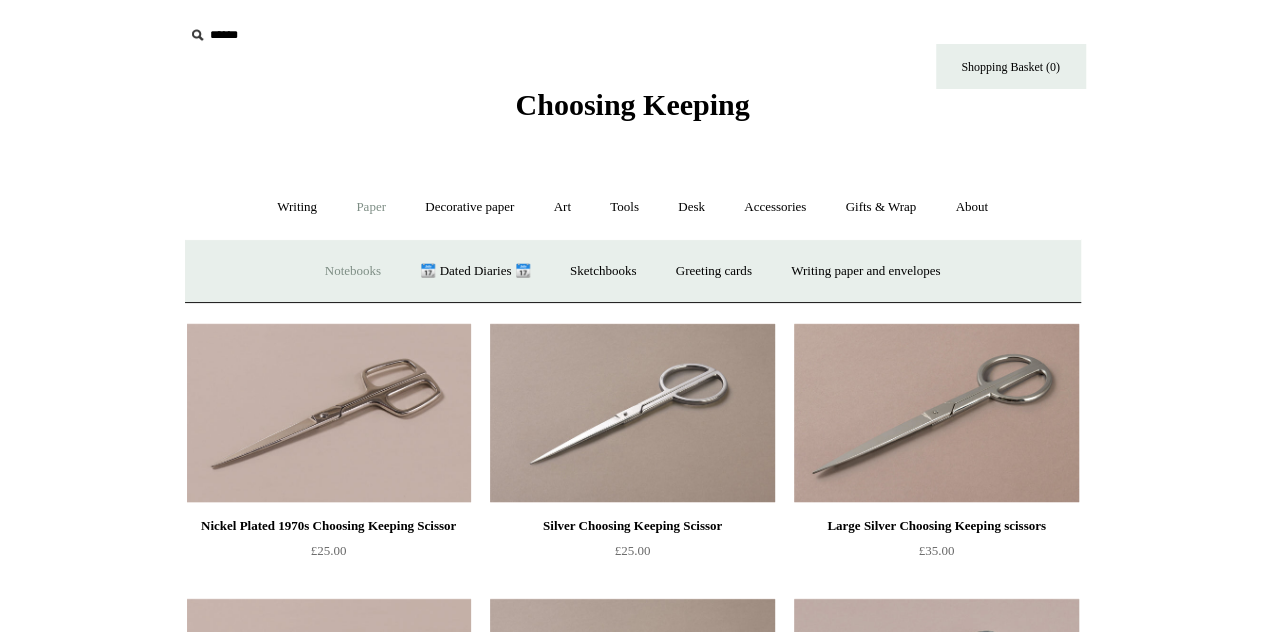 click on "Notebooks +" at bounding box center (353, 271) 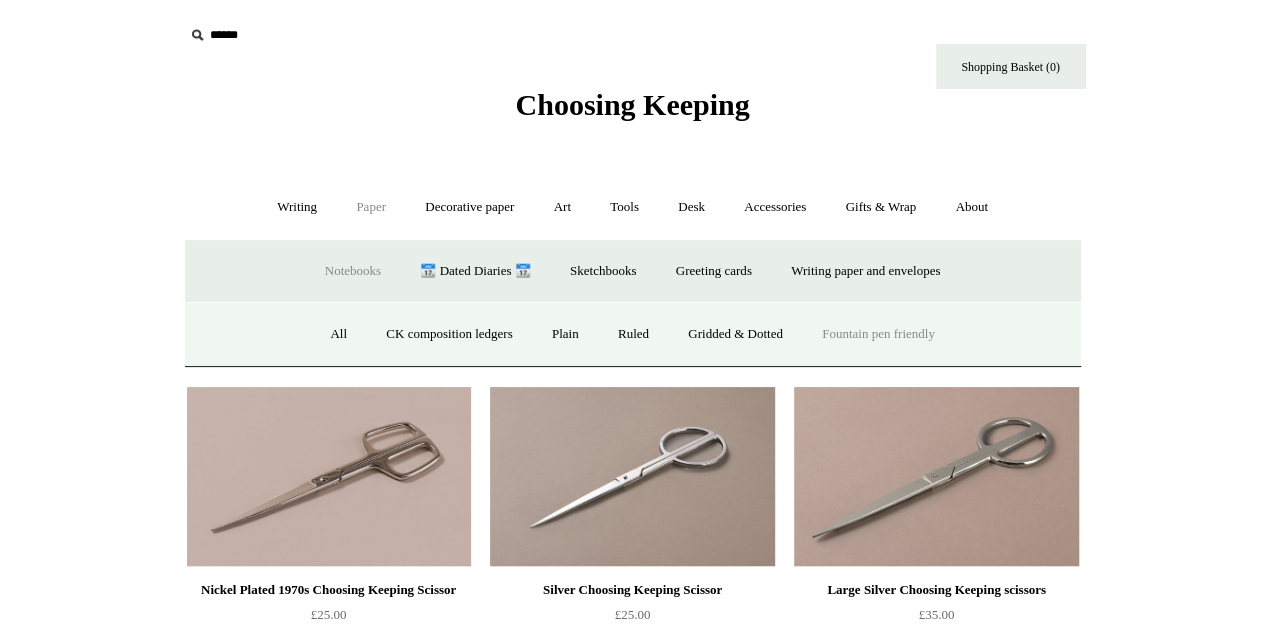 click on "Fountain pen friendly" at bounding box center (878, 334) 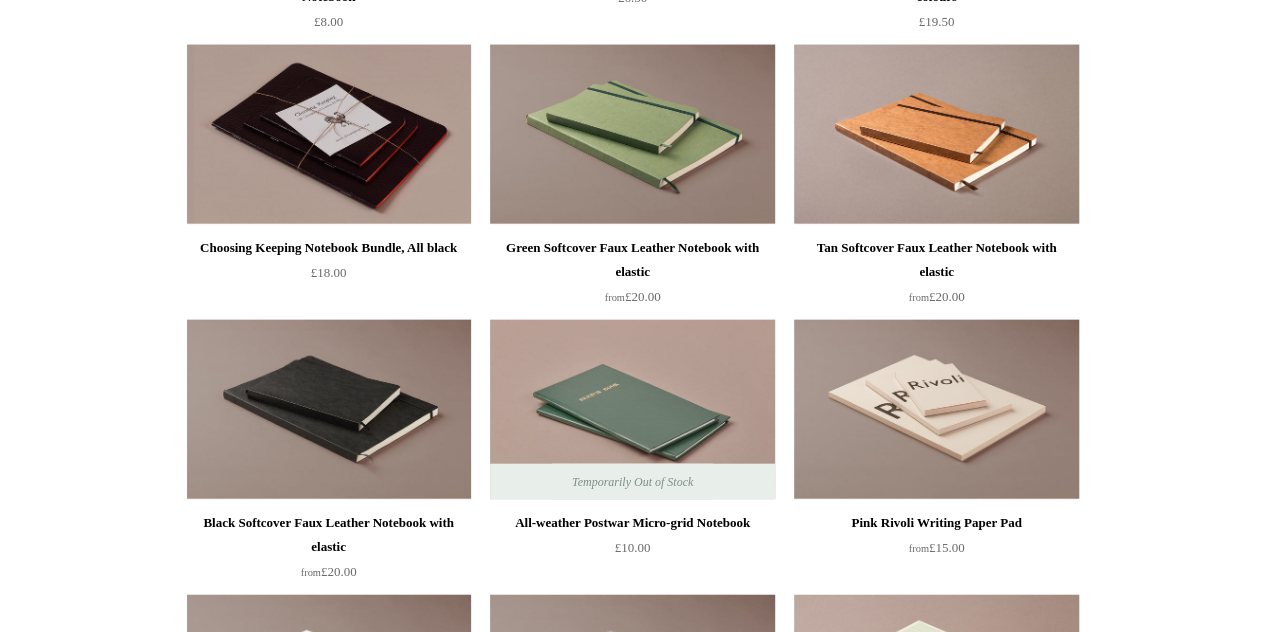 scroll, scrollTop: 2094, scrollLeft: 0, axis: vertical 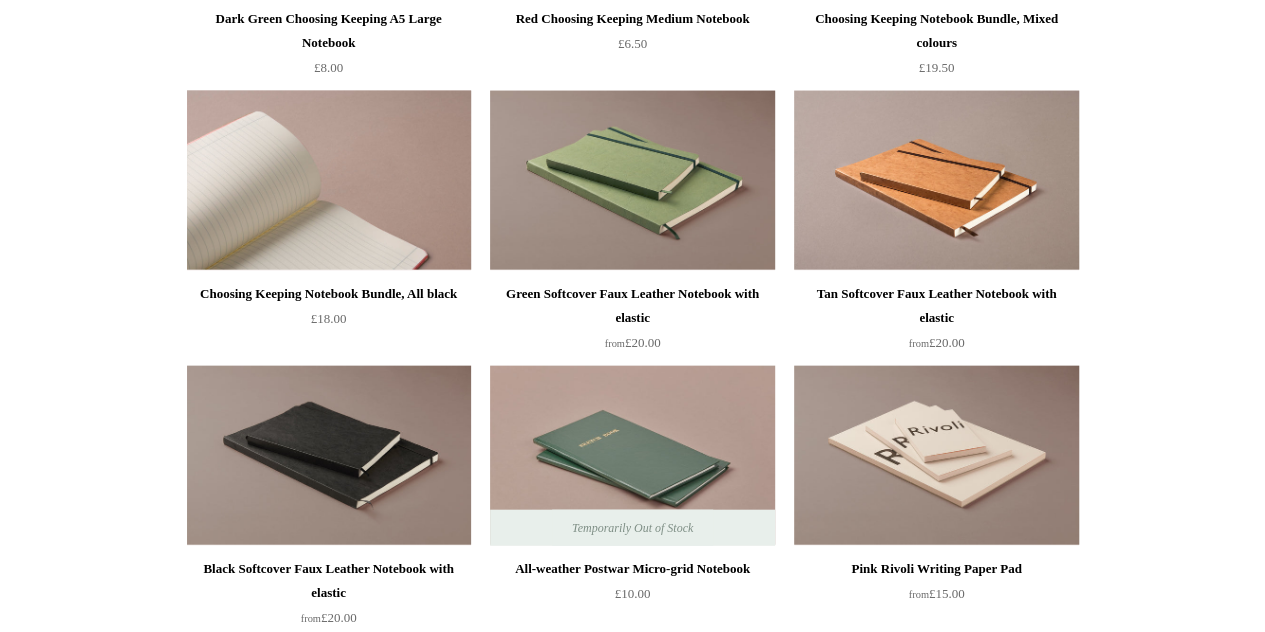 click at bounding box center [329, 181] 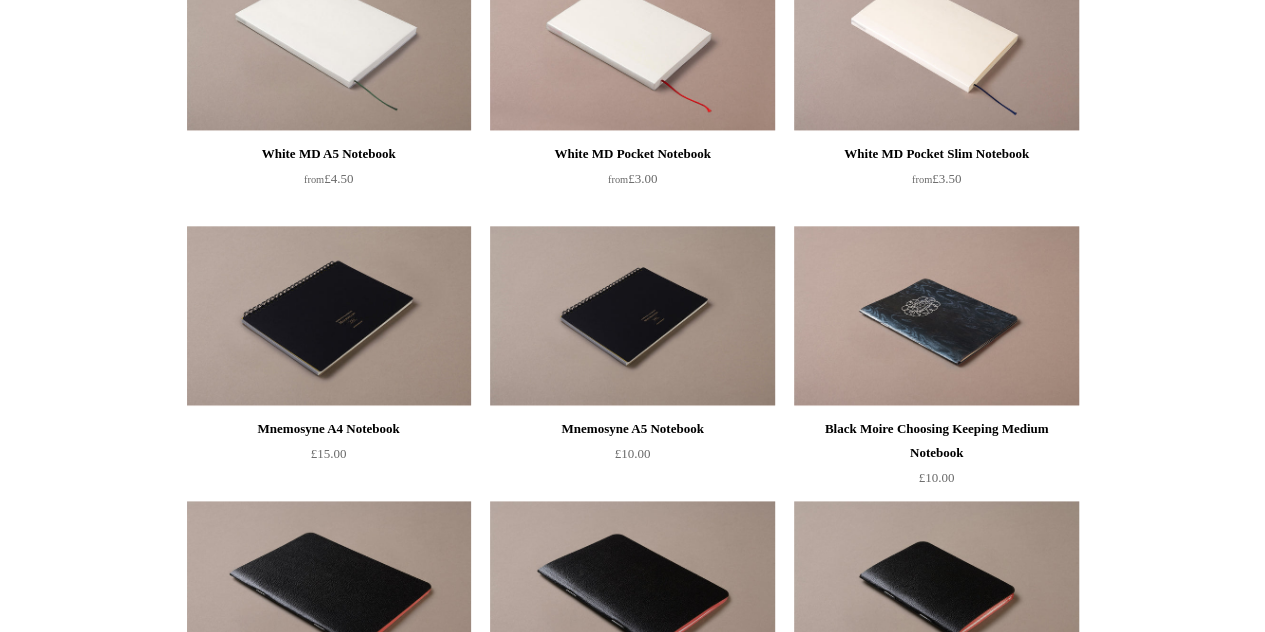 scroll, scrollTop: 1122, scrollLeft: 0, axis: vertical 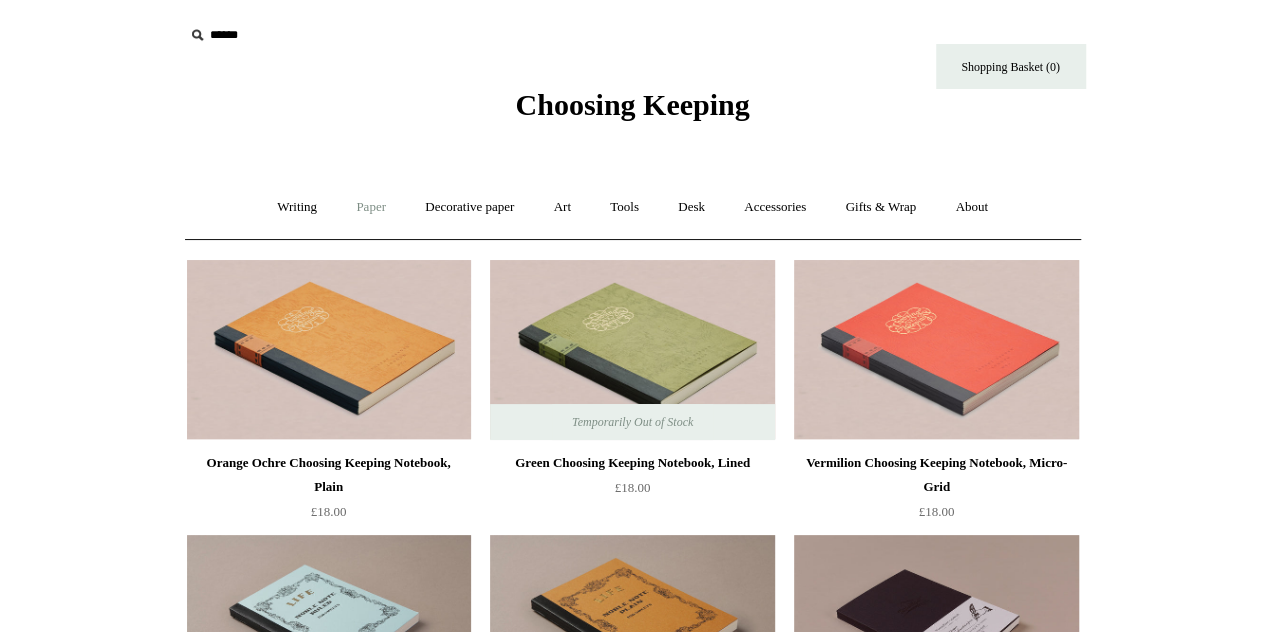 click on "Paper +" at bounding box center (371, 207) 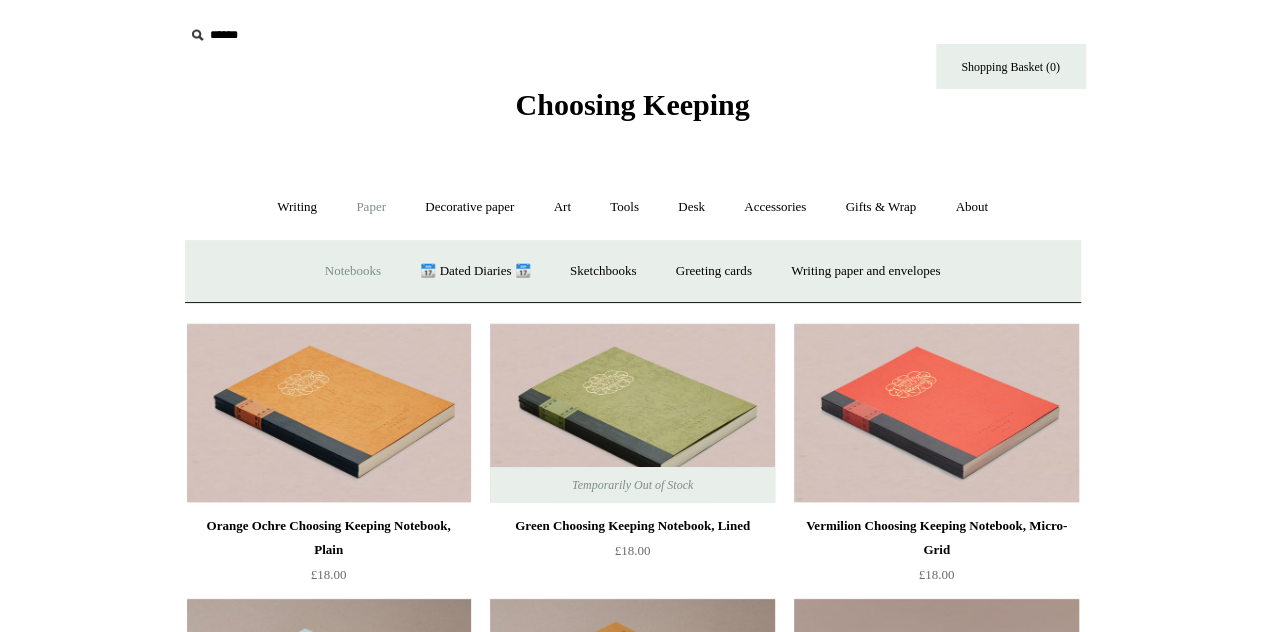 click on "Notebooks +" at bounding box center [353, 271] 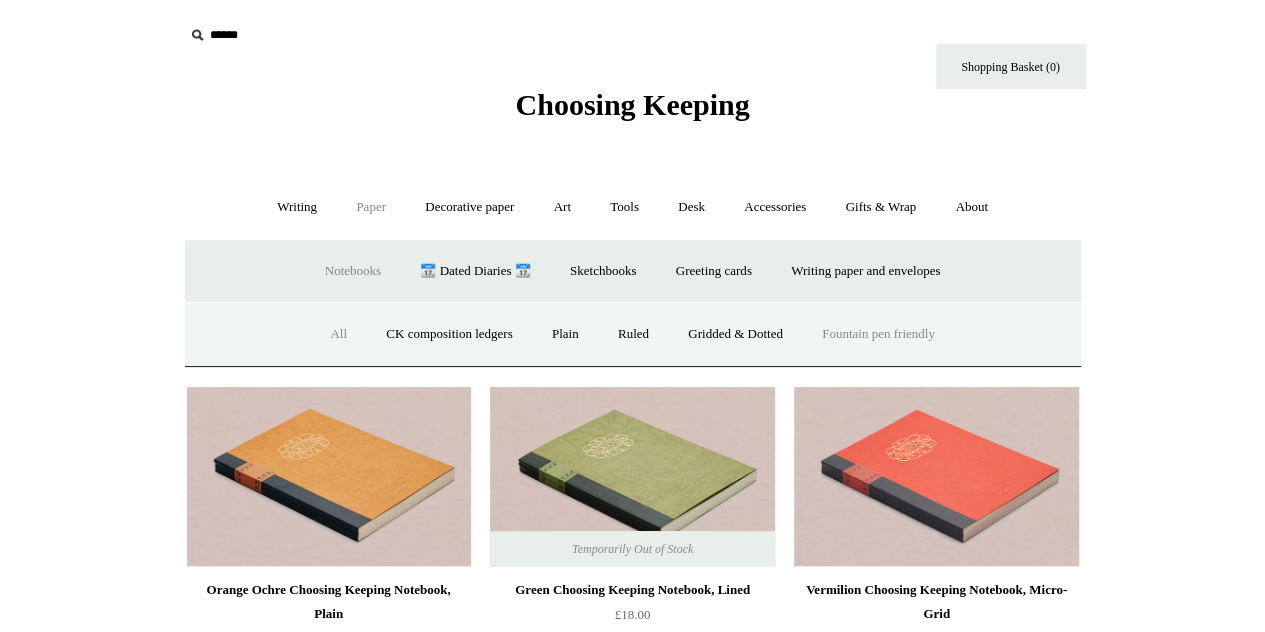 click on "All" at bounding box center [338, 334] 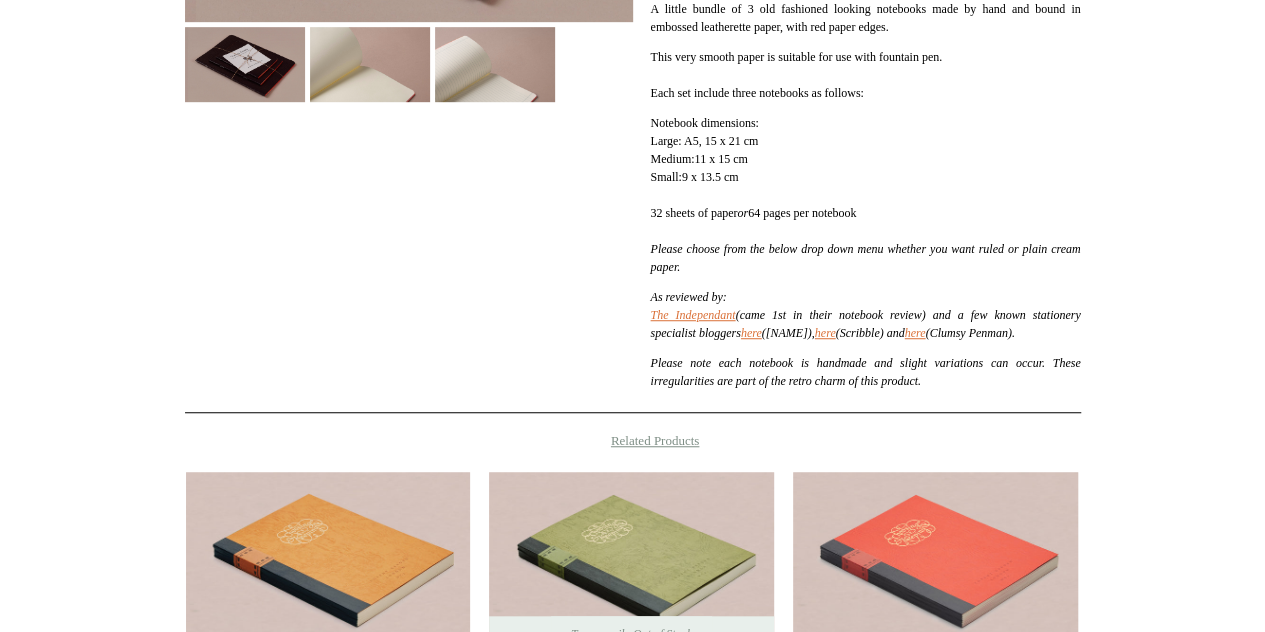scroll, scrollTop: 564, scrollLeft: 0, axis: vertical 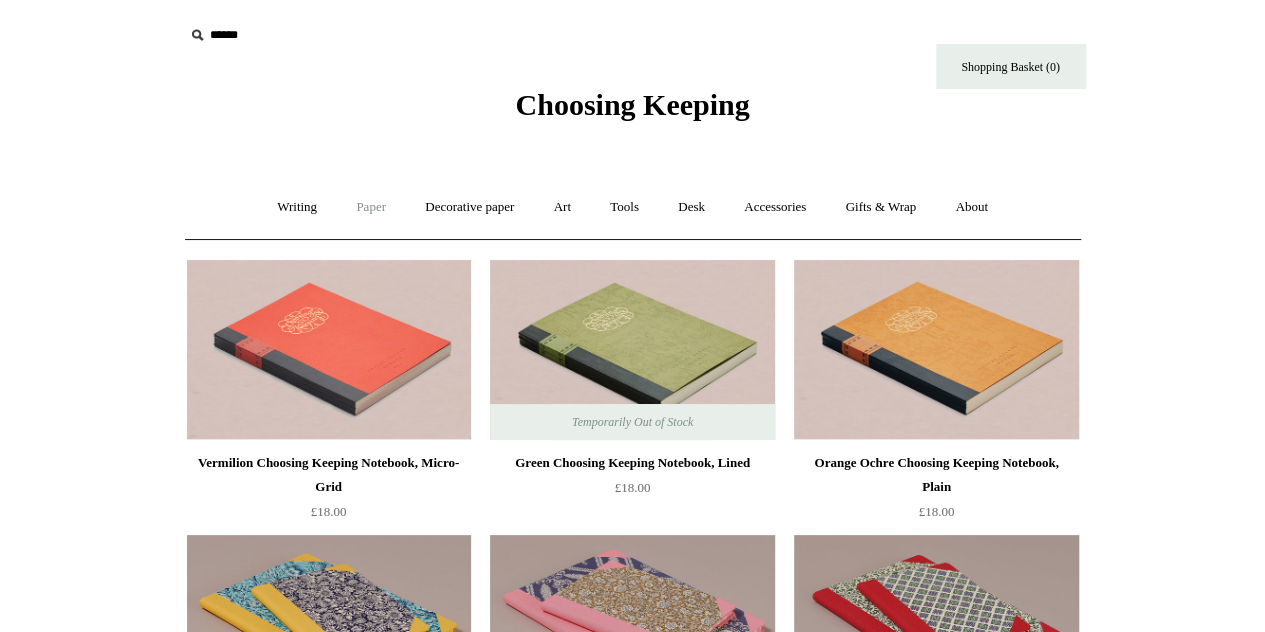 click on "Paper +" at bounding box center (371, 207) 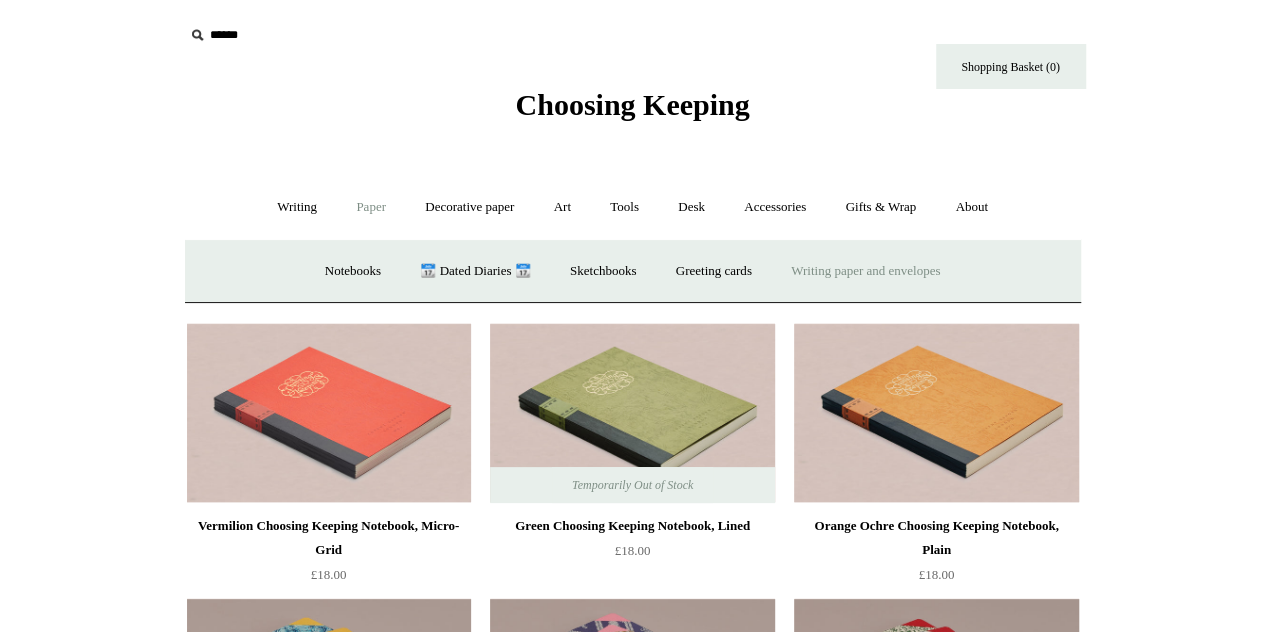 click on "Writing paper and envelopes +" at bounding box center (865, 271) 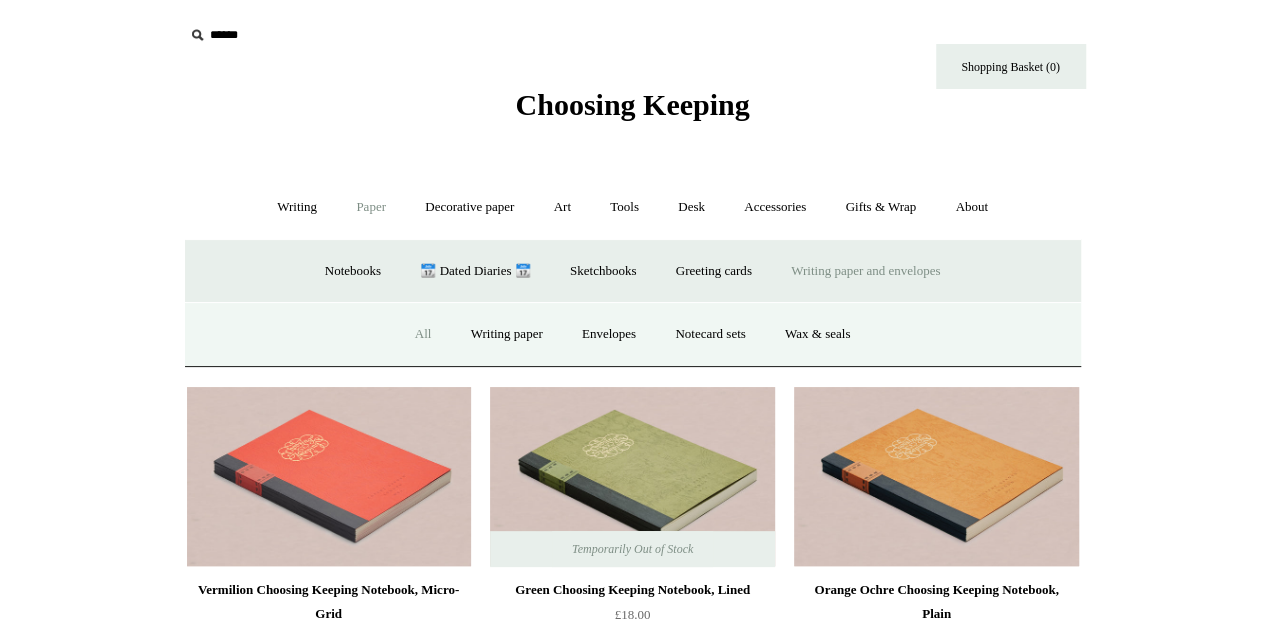 click on "All" at bounding box center [423, 334] 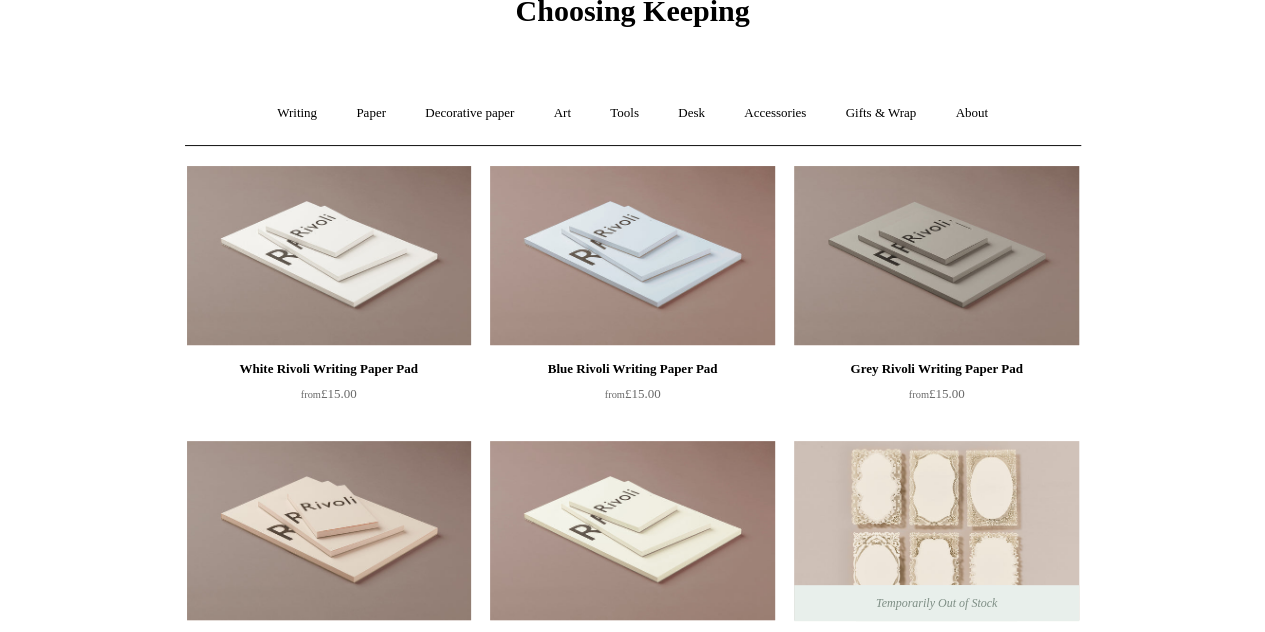 scroll, scrollTop: 0, scrollLeft: 0, axis: both 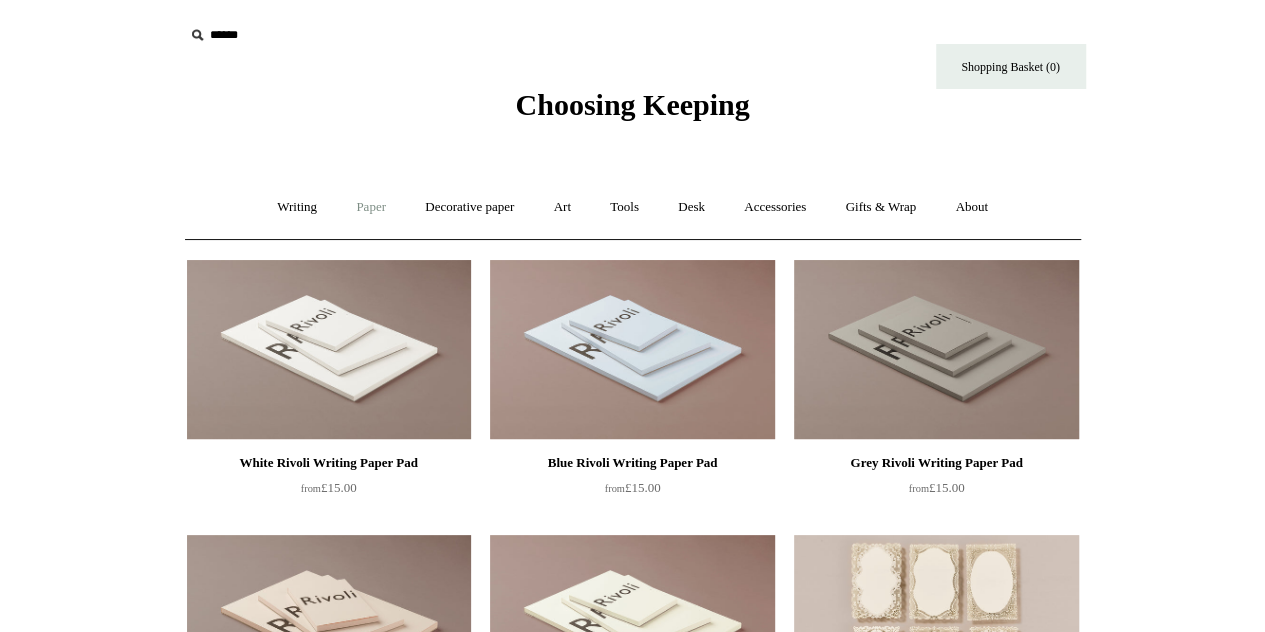 click on "Paper +" at bounding box center (371, 207) 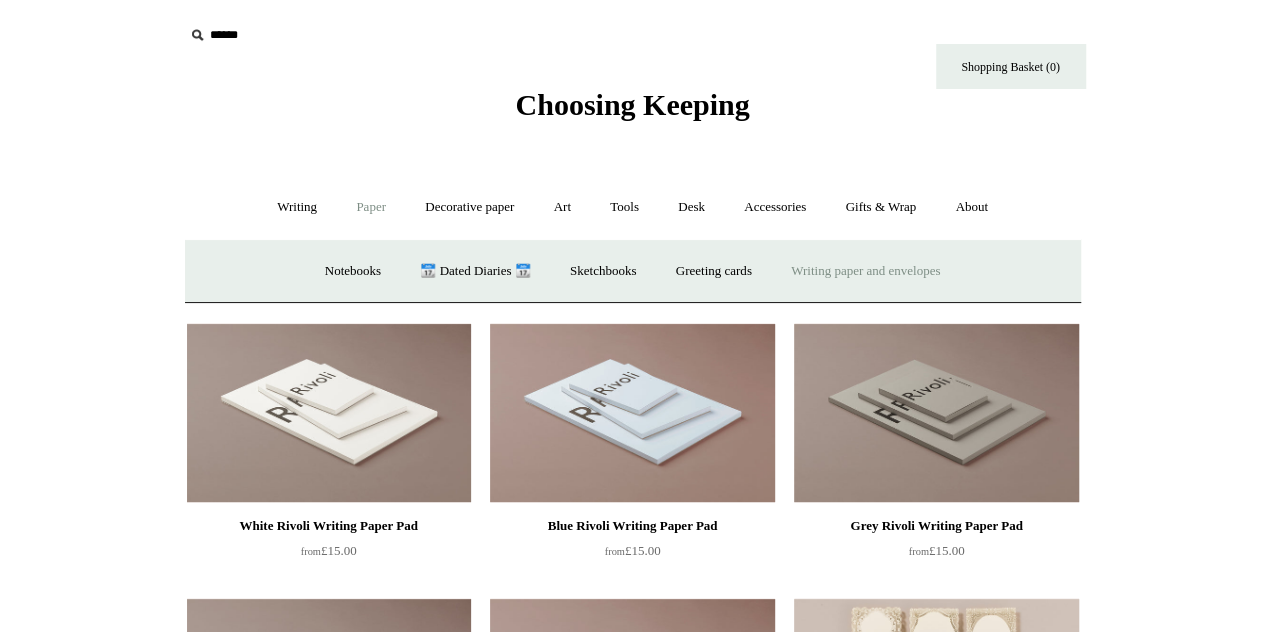 click on "Paper -" at bounding box center [371, 207] 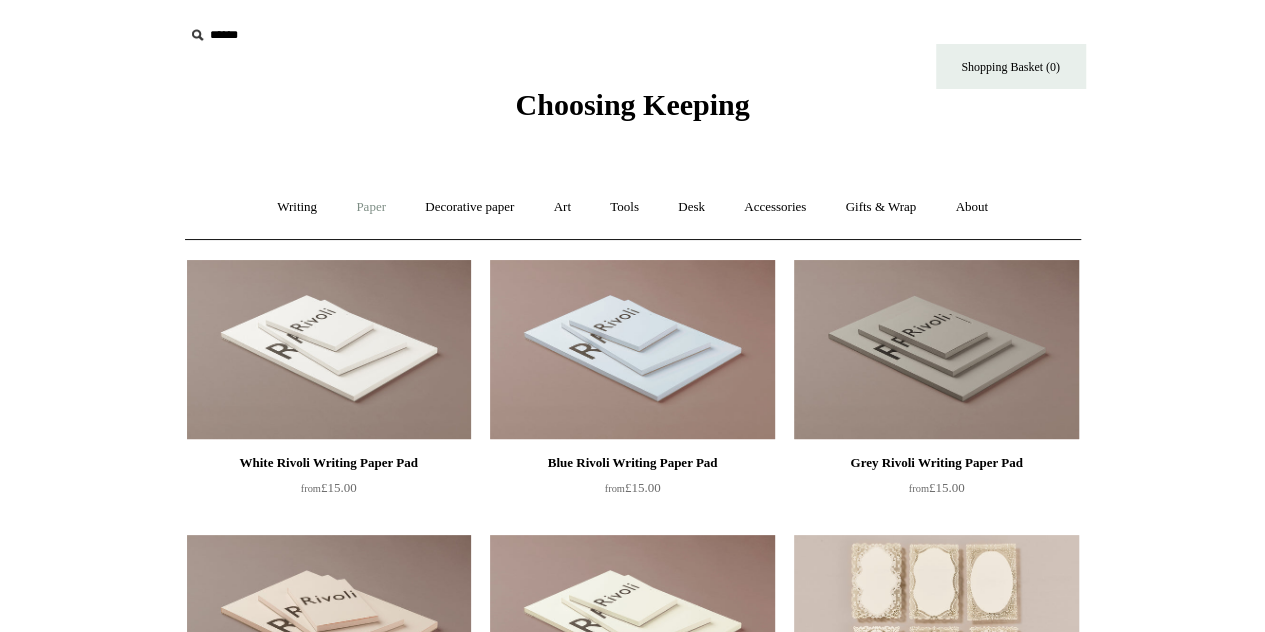 click on "Paper +" at bounding box center [371, 207] 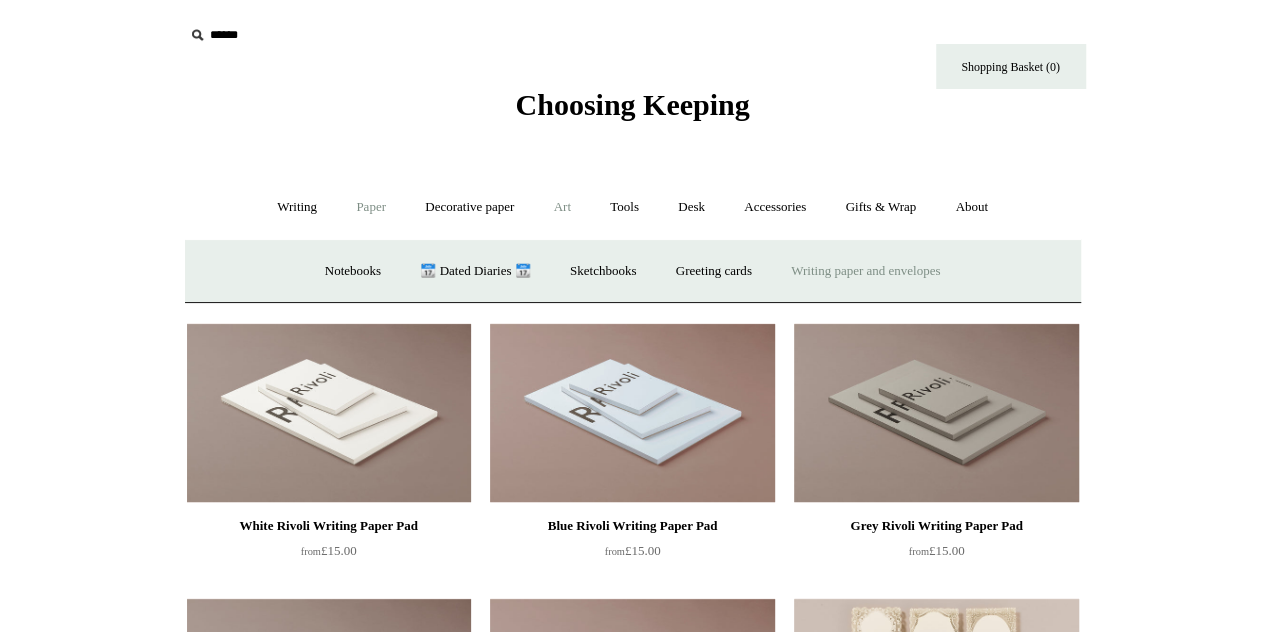 click on "Art +" at bounding box center (562, 207) 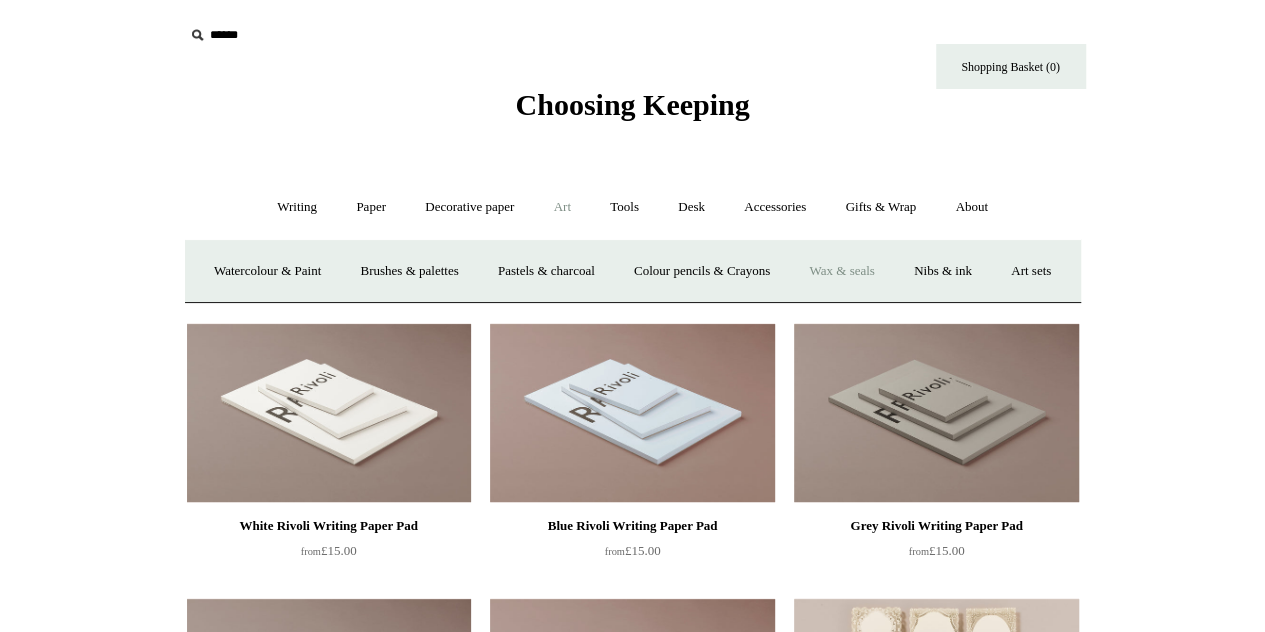 click on "Wax & seals" at bounding box center (841, 271) 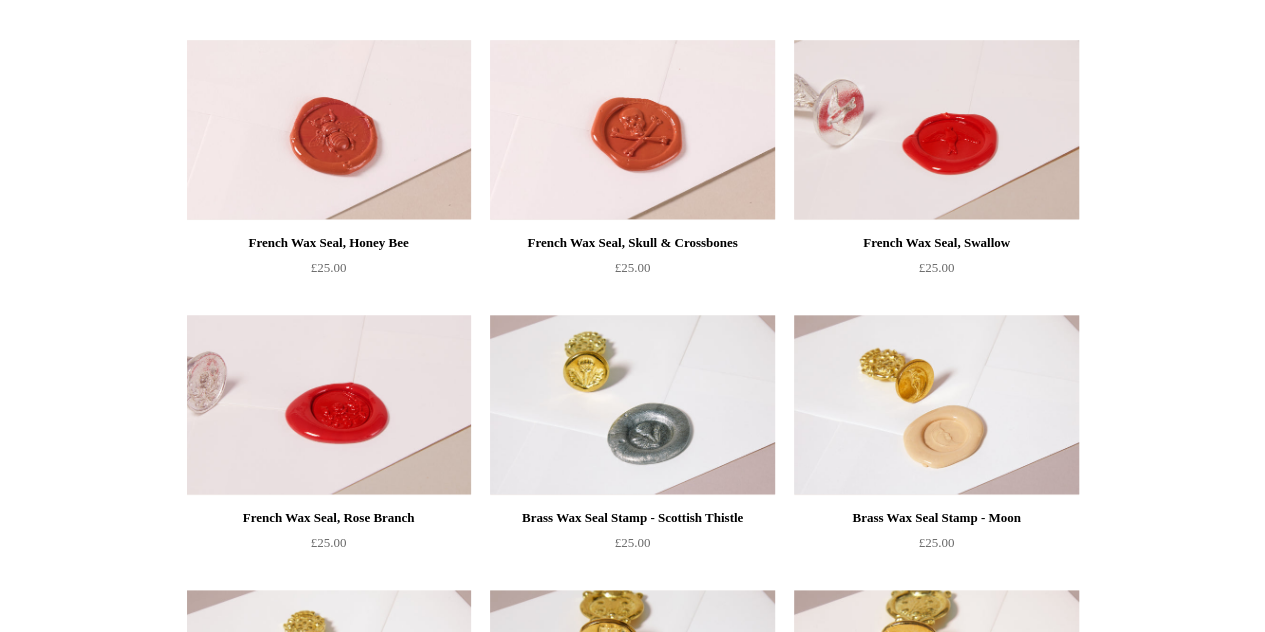 scroll, scrollTop: 1080, scrollLeft: 0, axis: vertical 